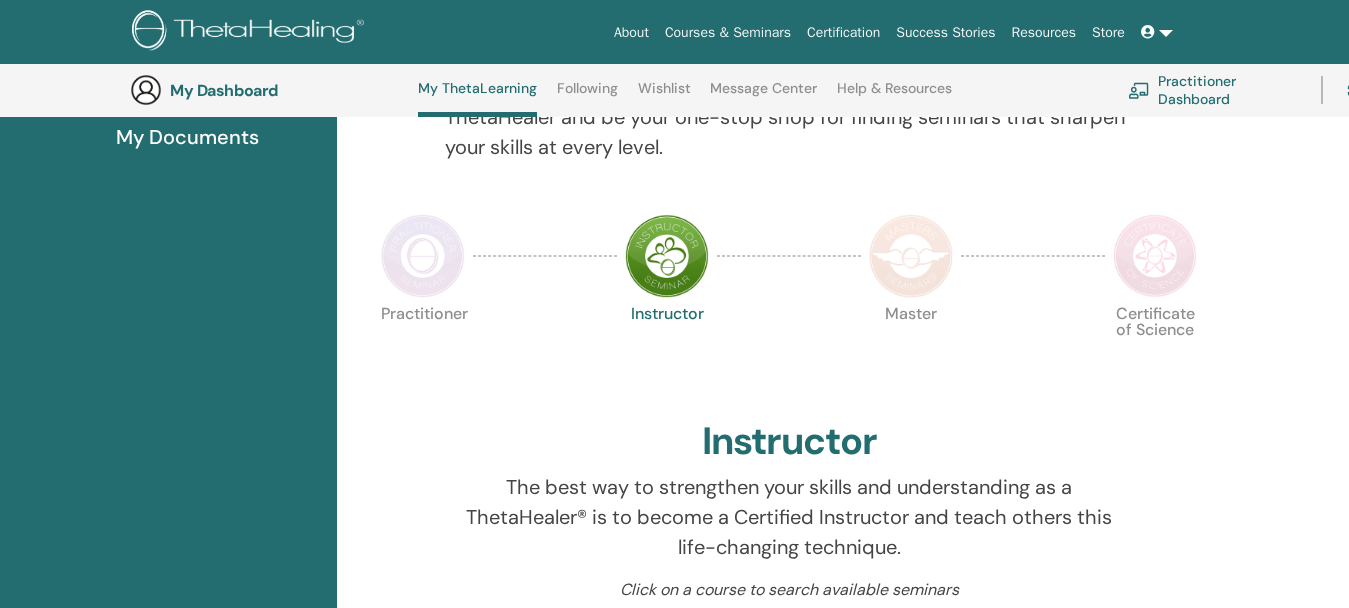 scroll, scrollTop: 353, scrollLeft: 0, axis: vertical 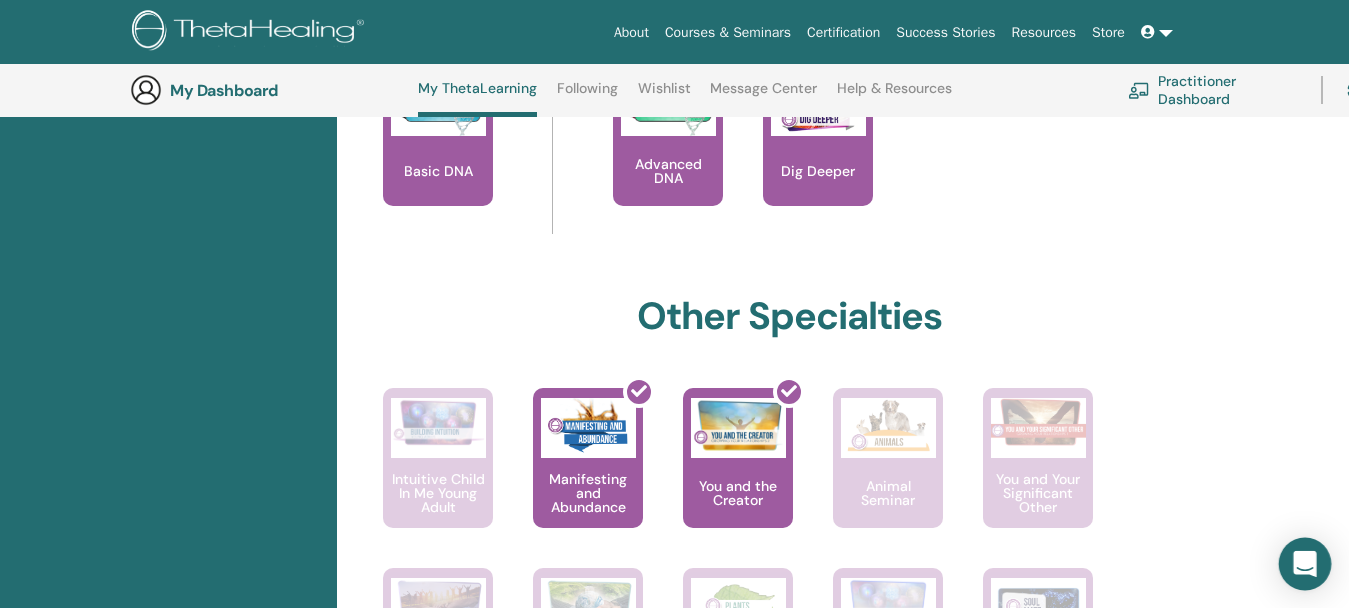 click at bounding box center (1305, 564) 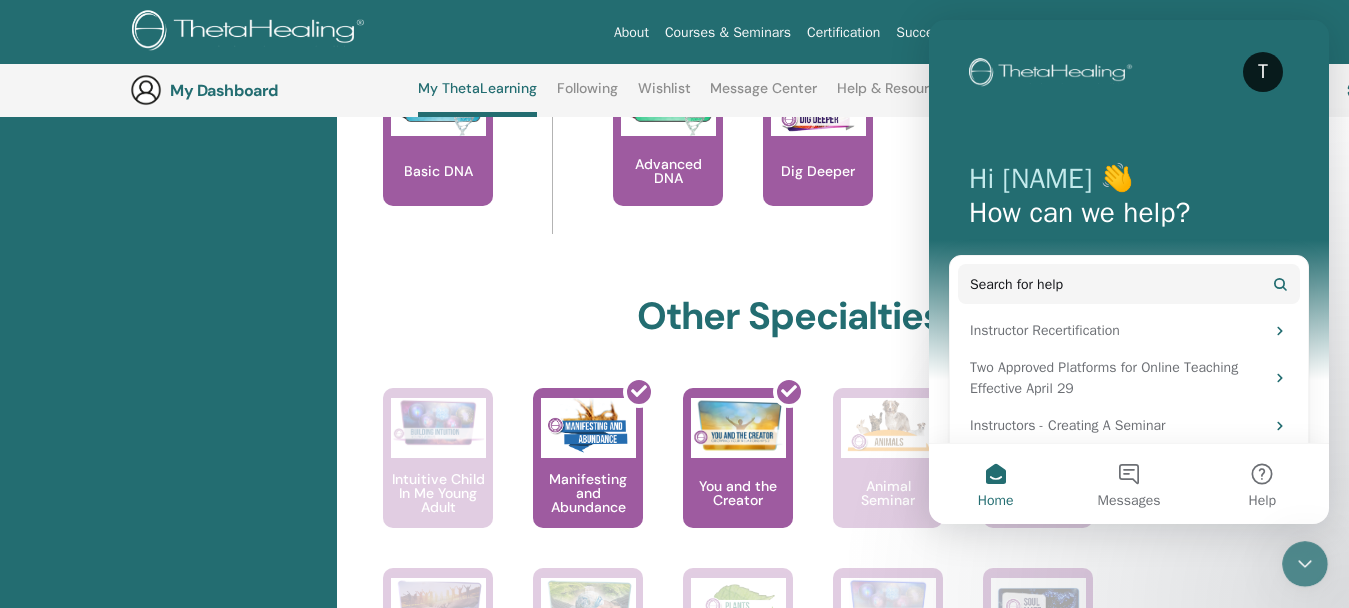 scroll, scrollTop: 0, scrollLeft: 0, axis: both 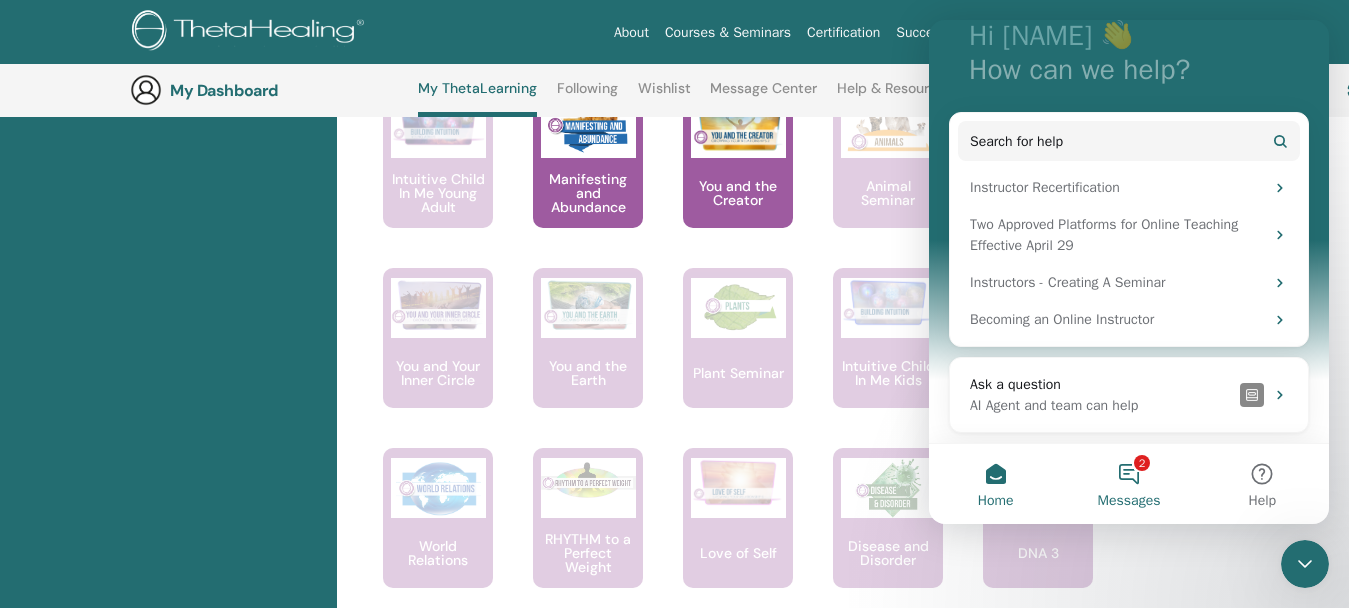 click on "2 Messages" at bounding box center [1128, 484] 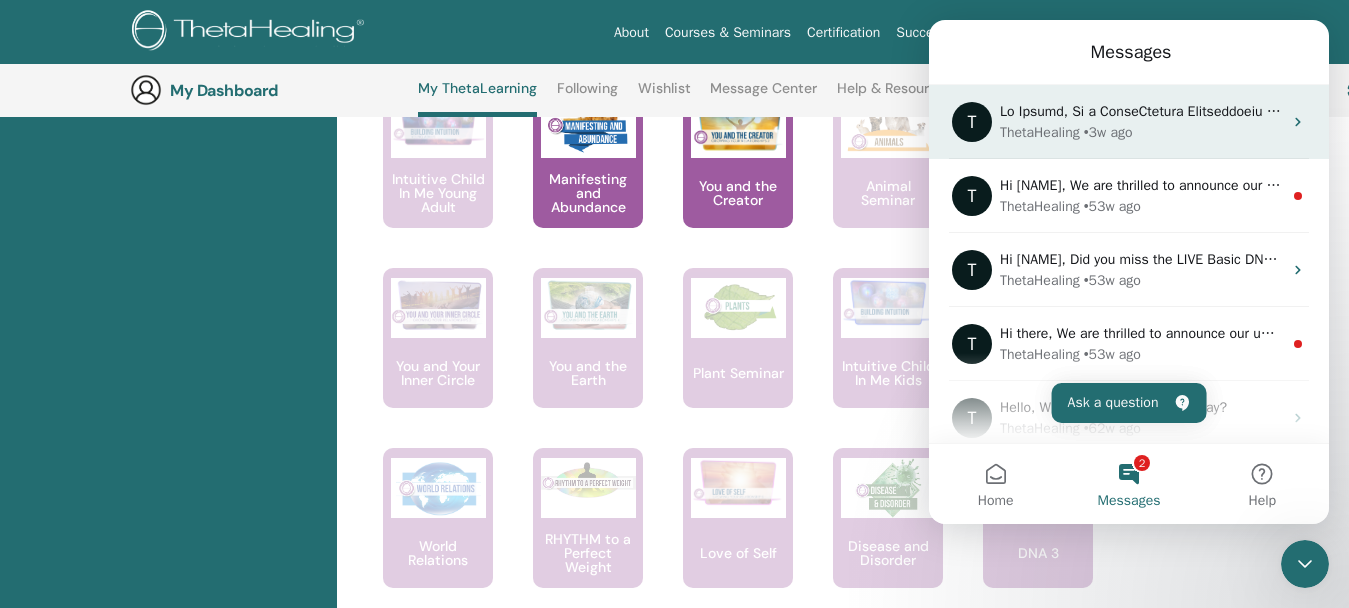 click on "ThetaHealing •  3w ago" at bounding box center [1141, 132] 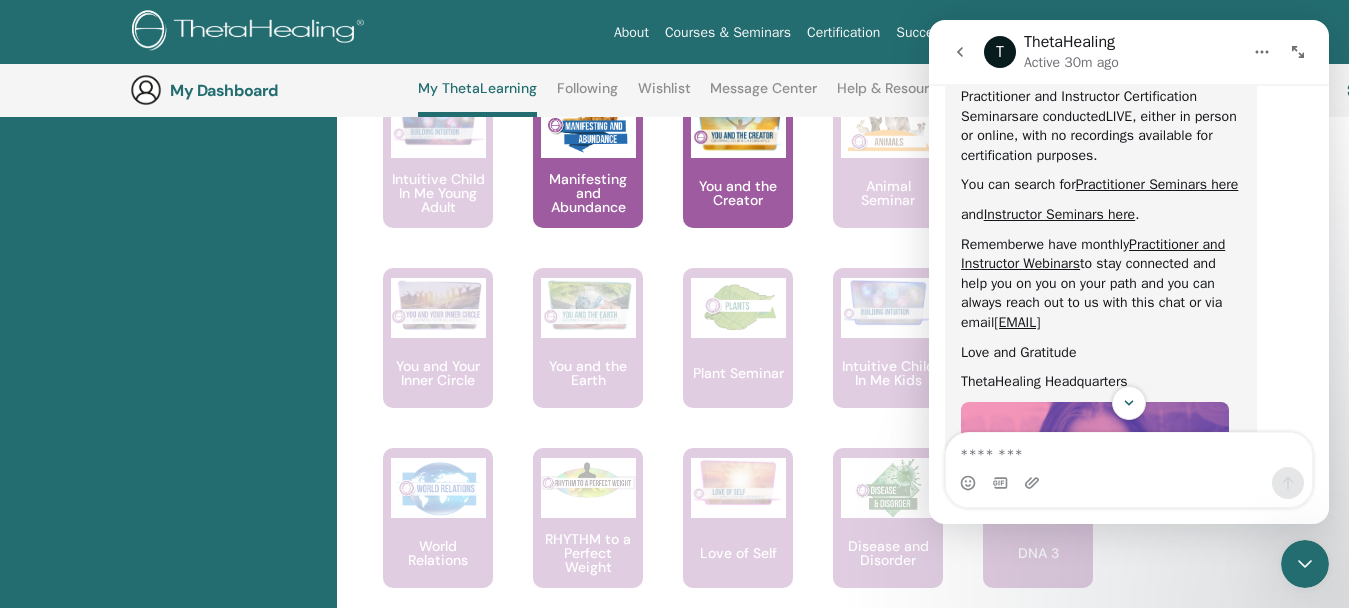 scroll, scrollTop: 929, scrollLeft: 0, axis: vertical 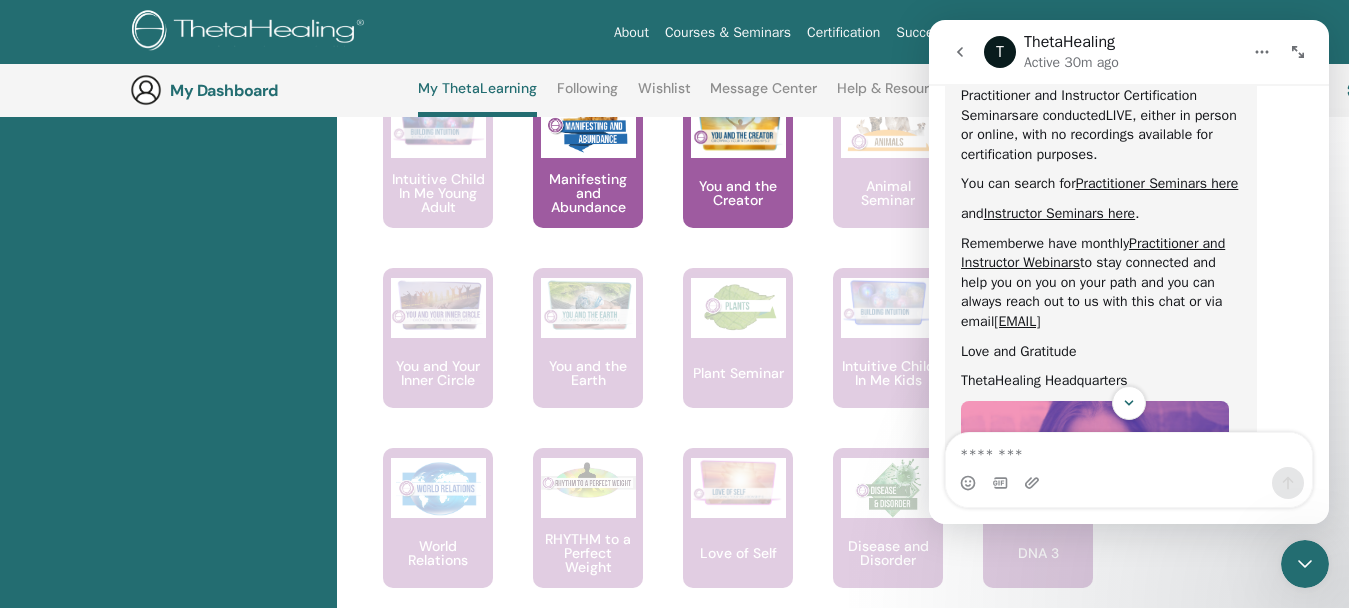 click on "Hi Karina, As a ThetaHealing Practitioner and Instructor, continuous growth comes through practice. Whether you're working with clients, teaching classes, engaging in self-digging sessions, or applying the tools you've learned, consistent practice deepens your understanding and skills. The more you practice, the more you expand your intuition.   To support this growth, Vianna has created a series of  Enhancement Seminars  designed to help you refine your knowledge and continue evolving. Each seminar focuses on a different subject—some revisit and deepen specific class topics, while others explore business growth or personal expansion. You must meet certain prerequisites to attend, so be sure to check them out.   These seminars offer instant access upon purchase, with a 30-day window to review as needed. A great bonus? Enhancement Seminars count toward recertification for both practitioners and instructors—on top of being incredible learning opportunities! Check out the   Enhancement Seminars Here     and" at bounding box center (1129, 115) 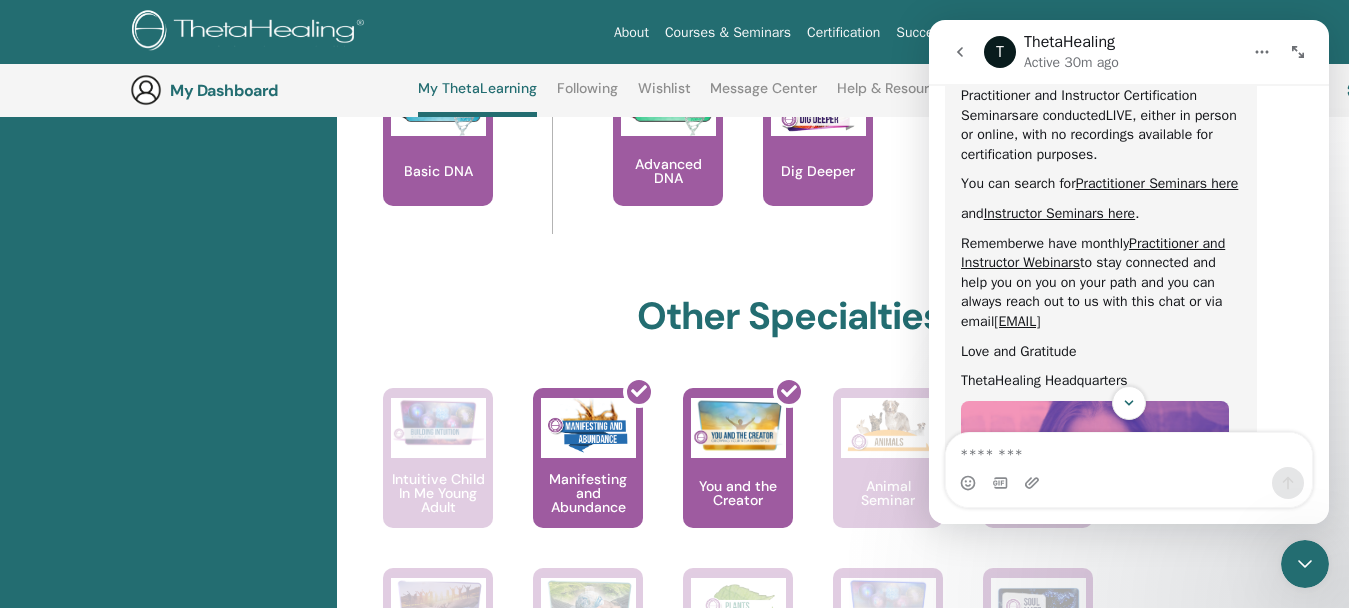 click at bounding box center [960, 52] 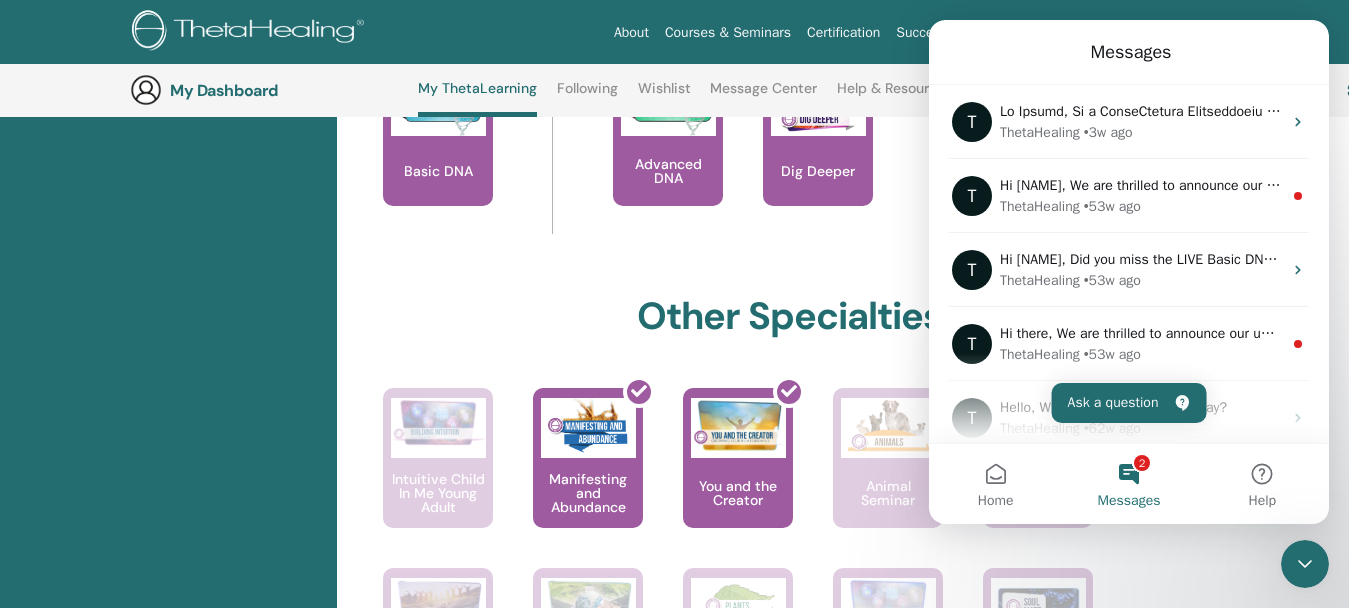 scroll, scrollTop: 0, scrollLeft: 0, axis: both 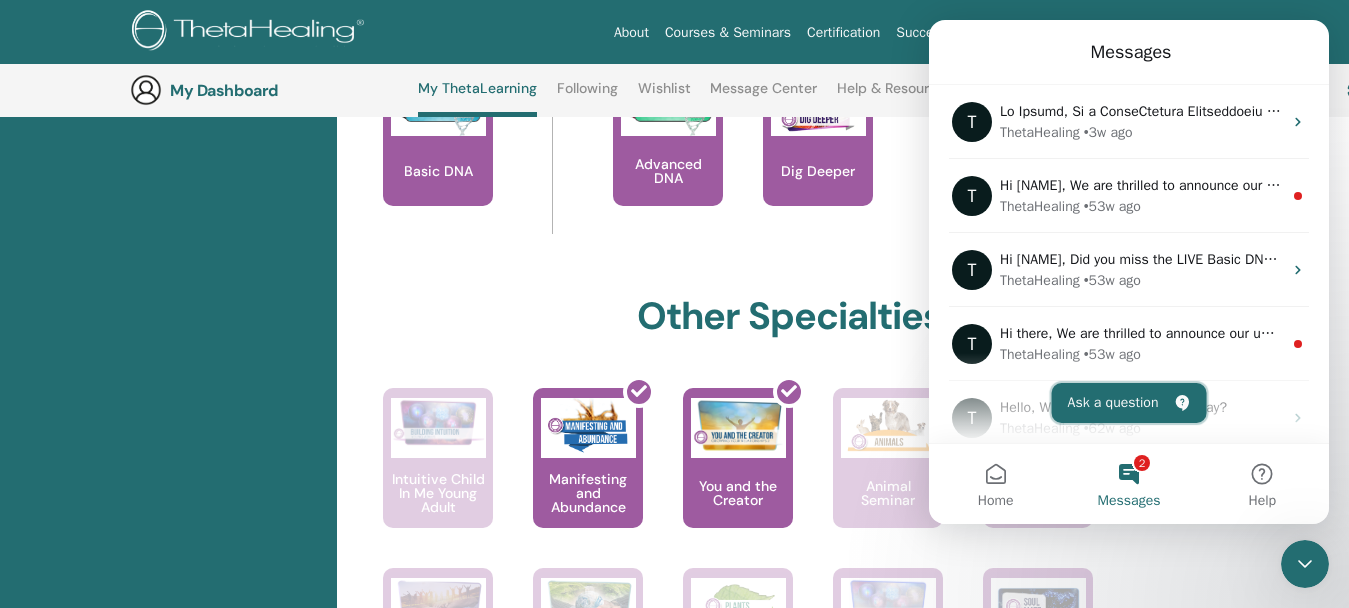 click on "Ask a question" at bounding box center (1129, 403) 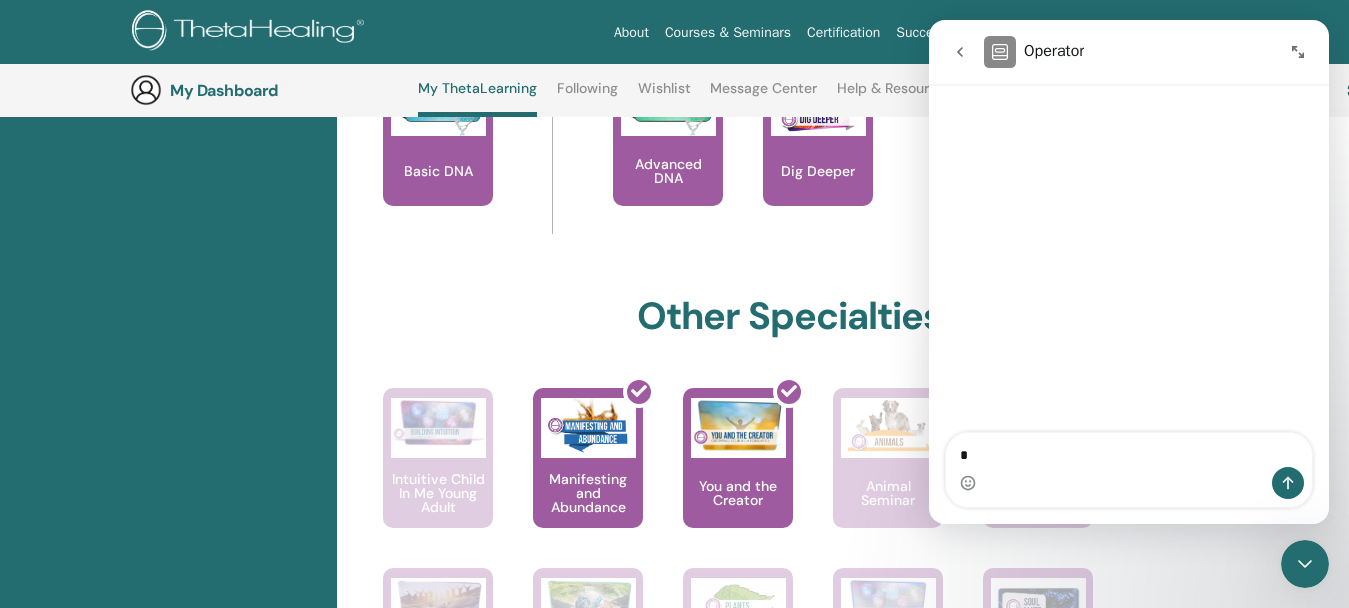 type on "**" 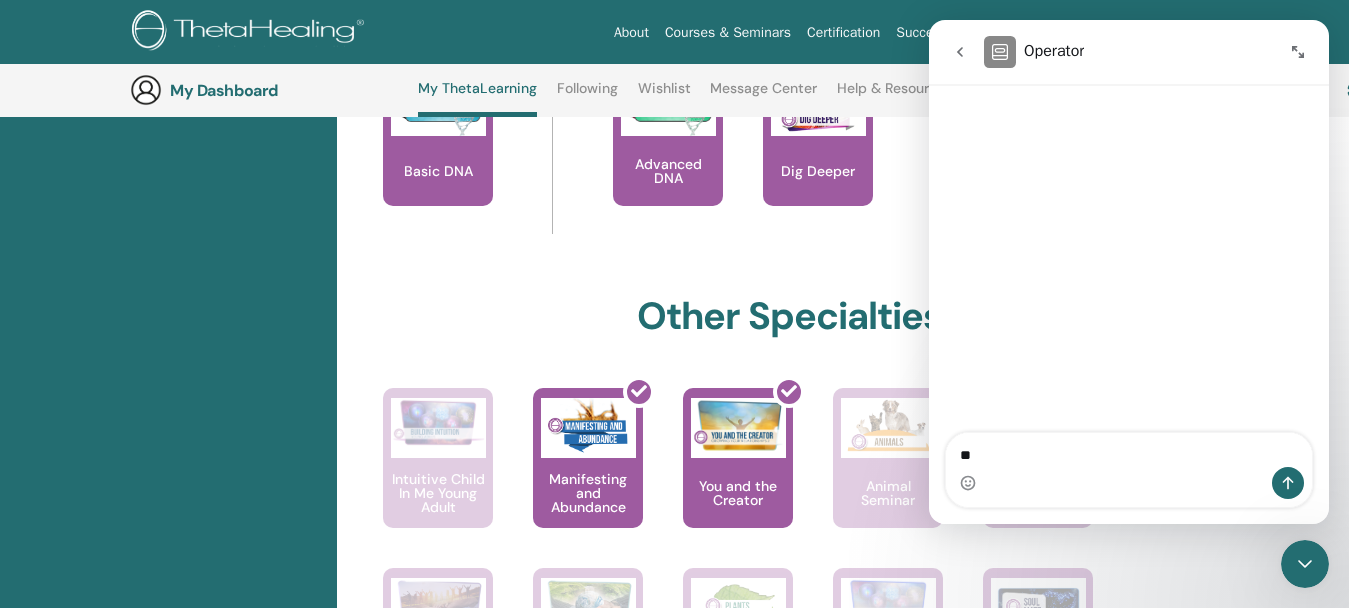 type 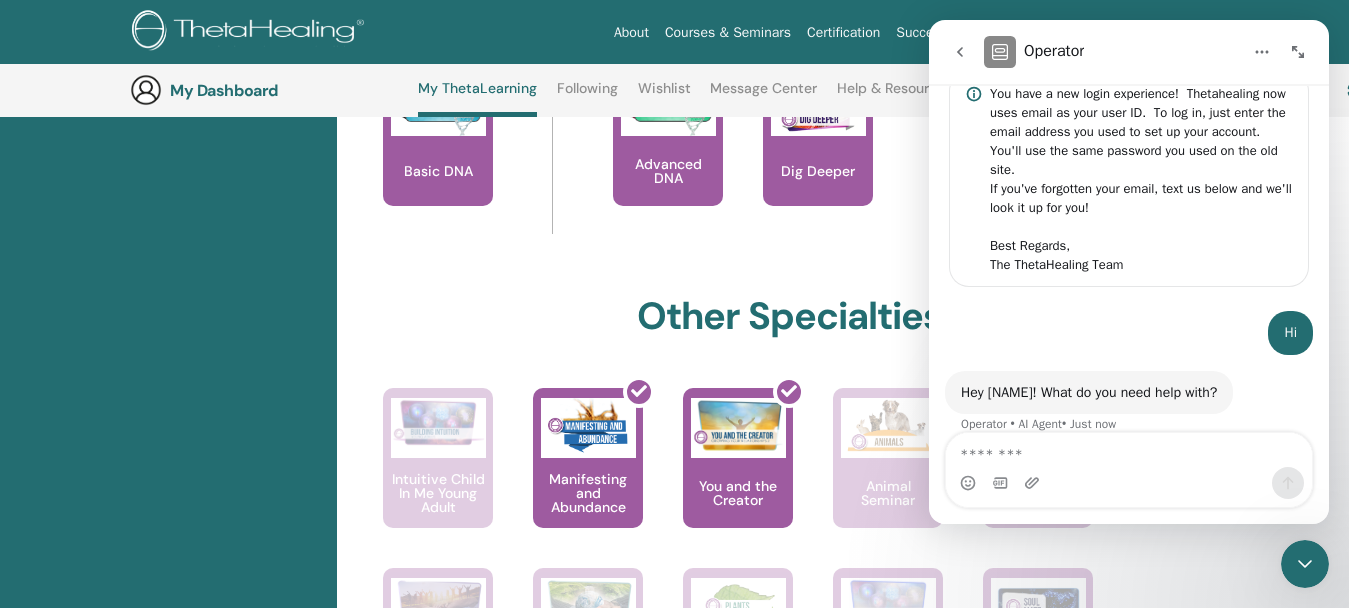 scroll, scrollTop: 136, scrollLeft: 0, axis: vertical 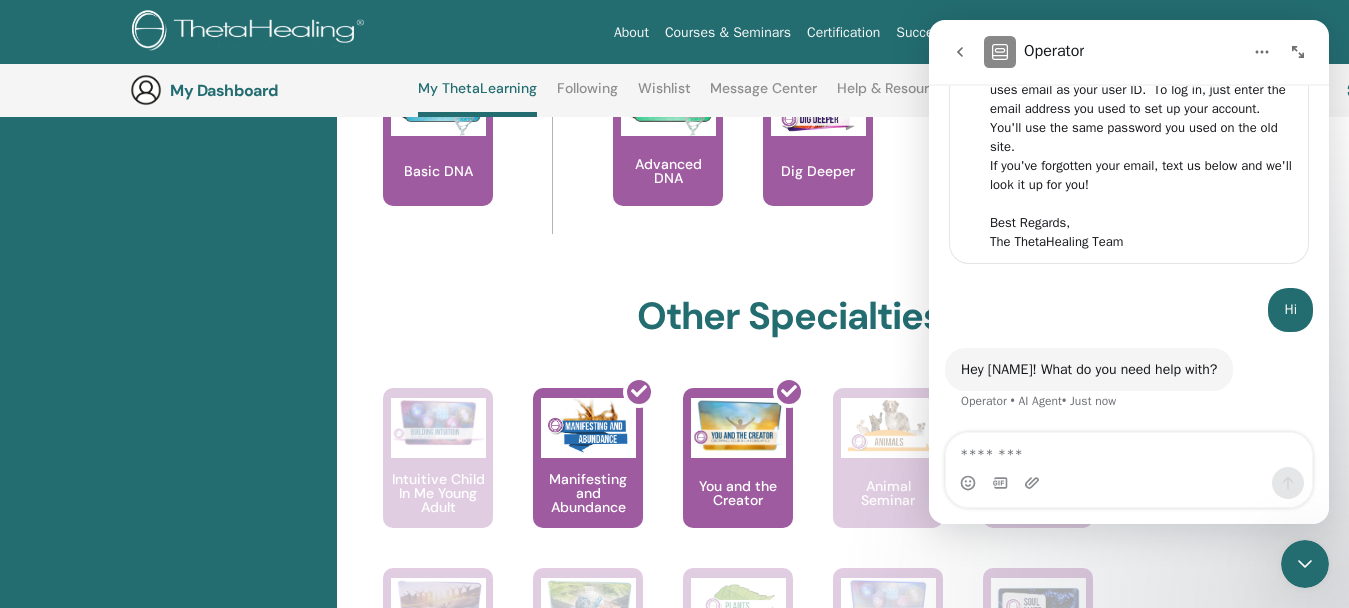 click 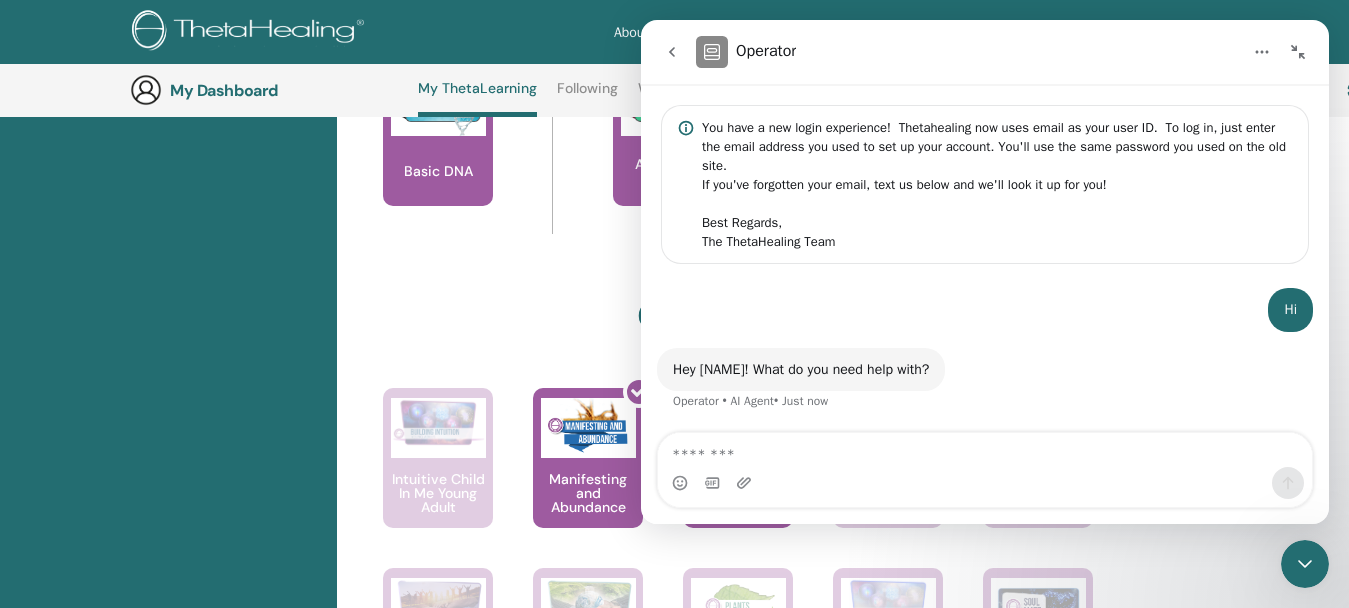scroll, scrollTop: 58, scrollLeft: 0, axis: vertical 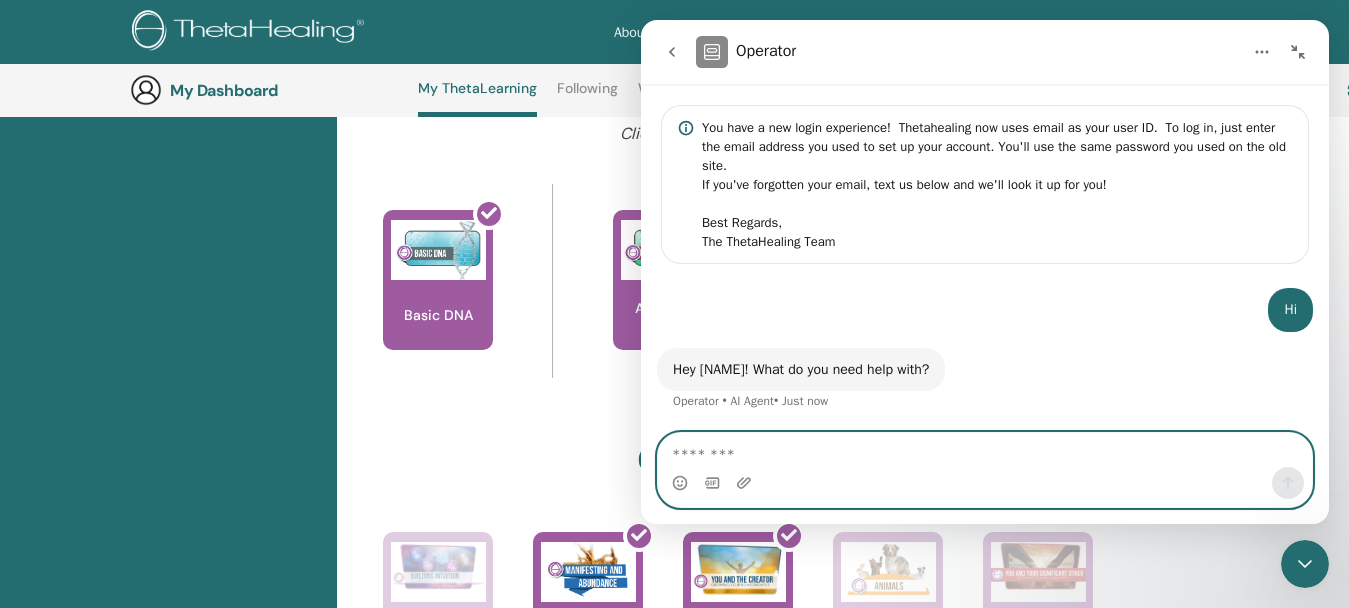 click at bounding box center [985, 450] 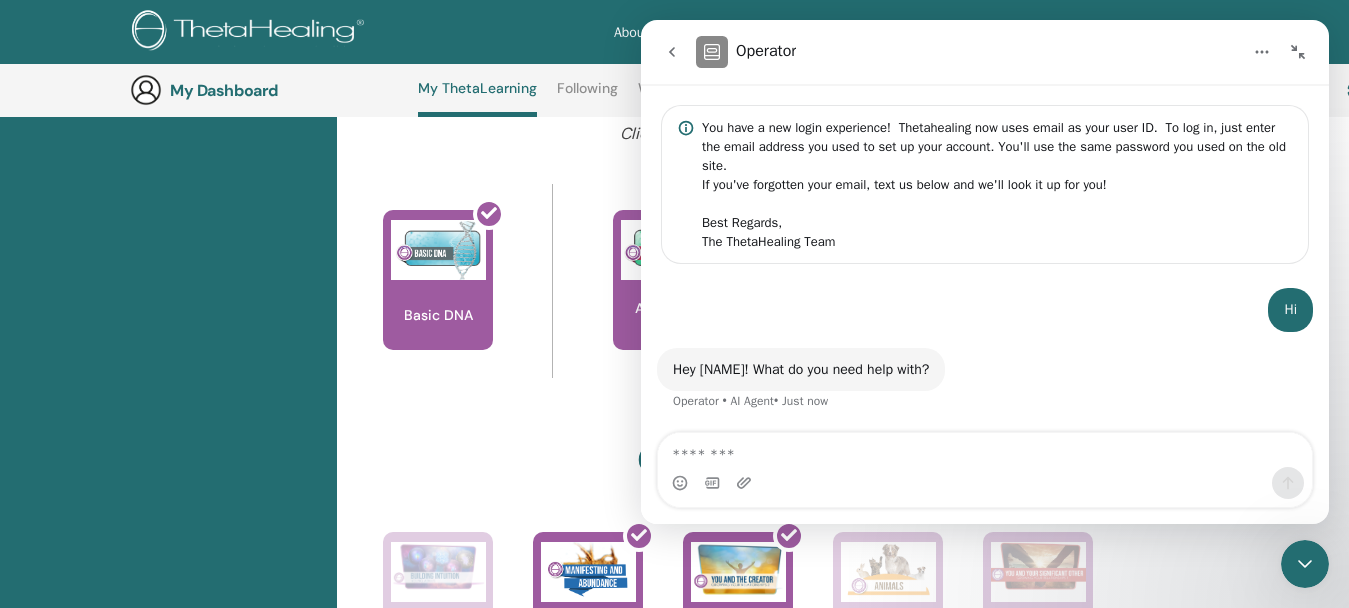 click at bounding box center (1298, 52) 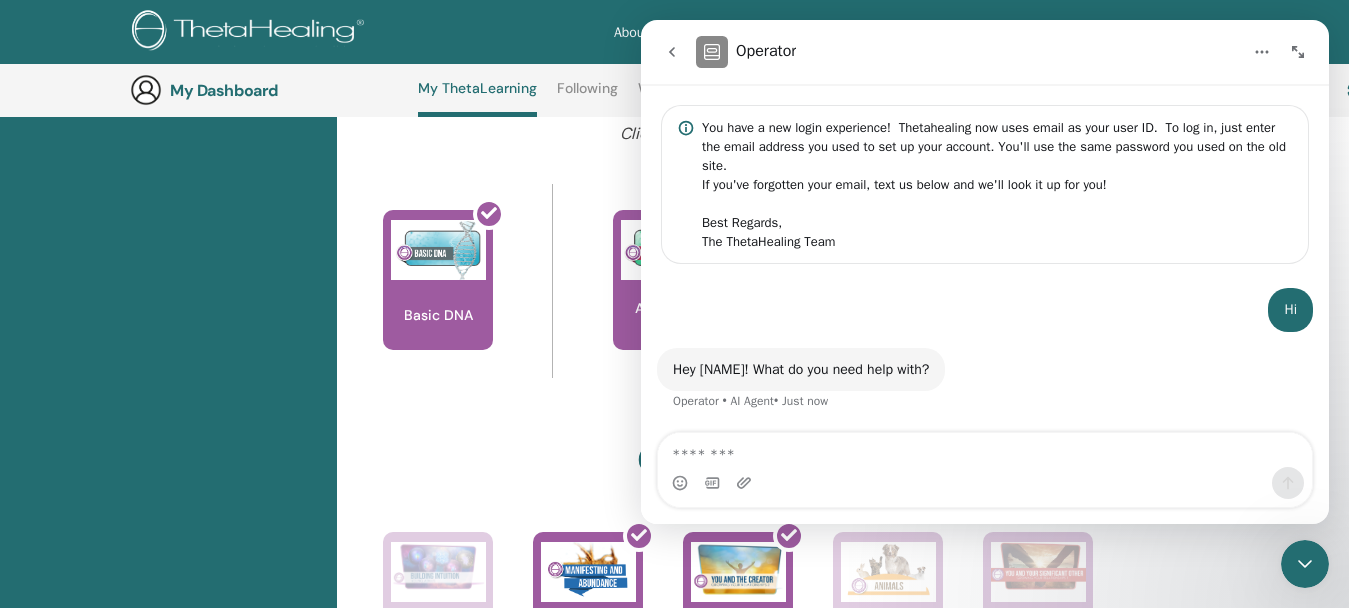 scroll, scrollTop: 136, scrollLeft: 0, axis: vertical 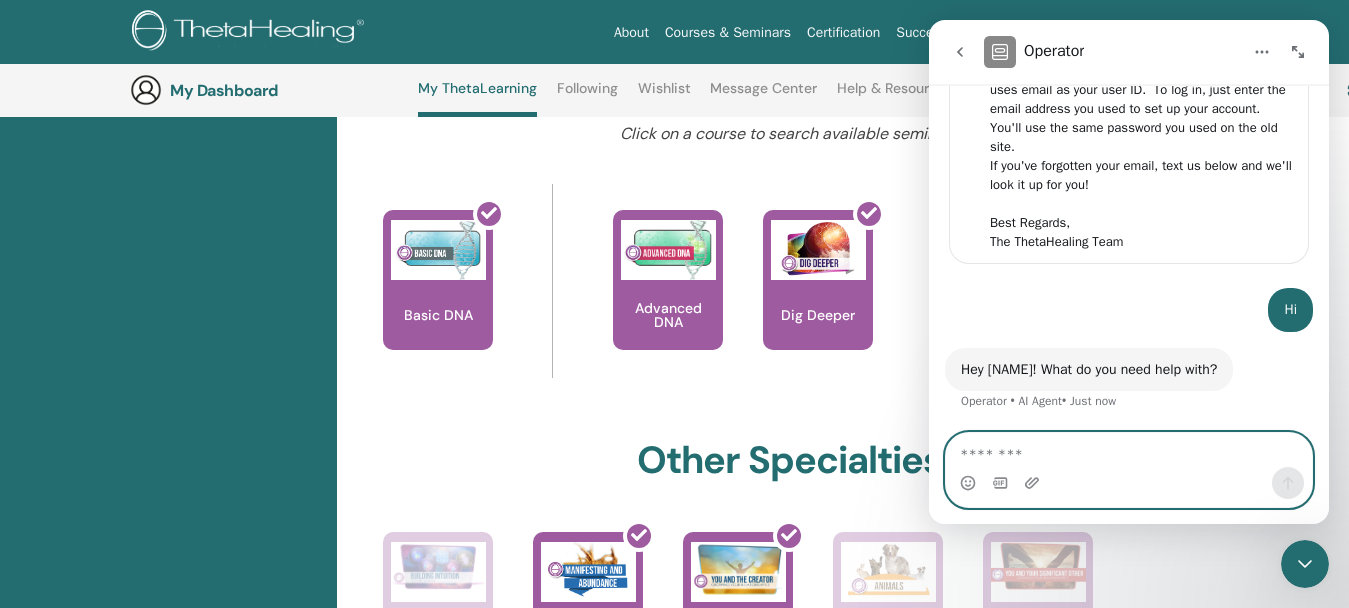 click at bounding box center (1129, 450) 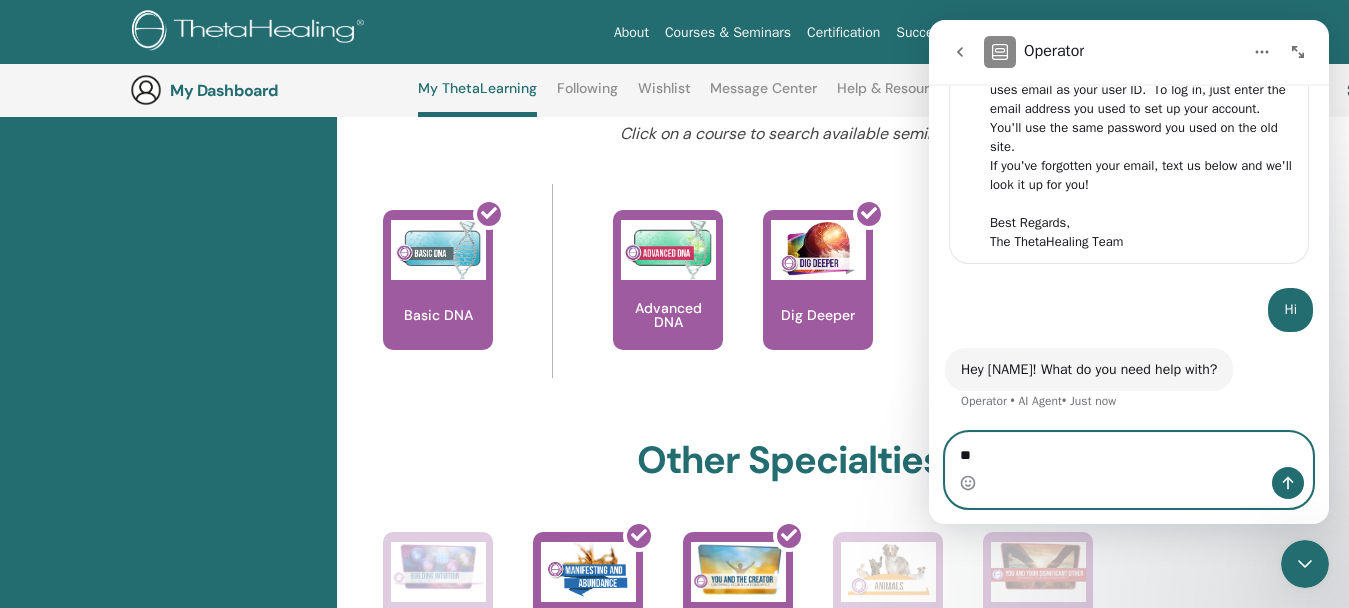 type on "*" 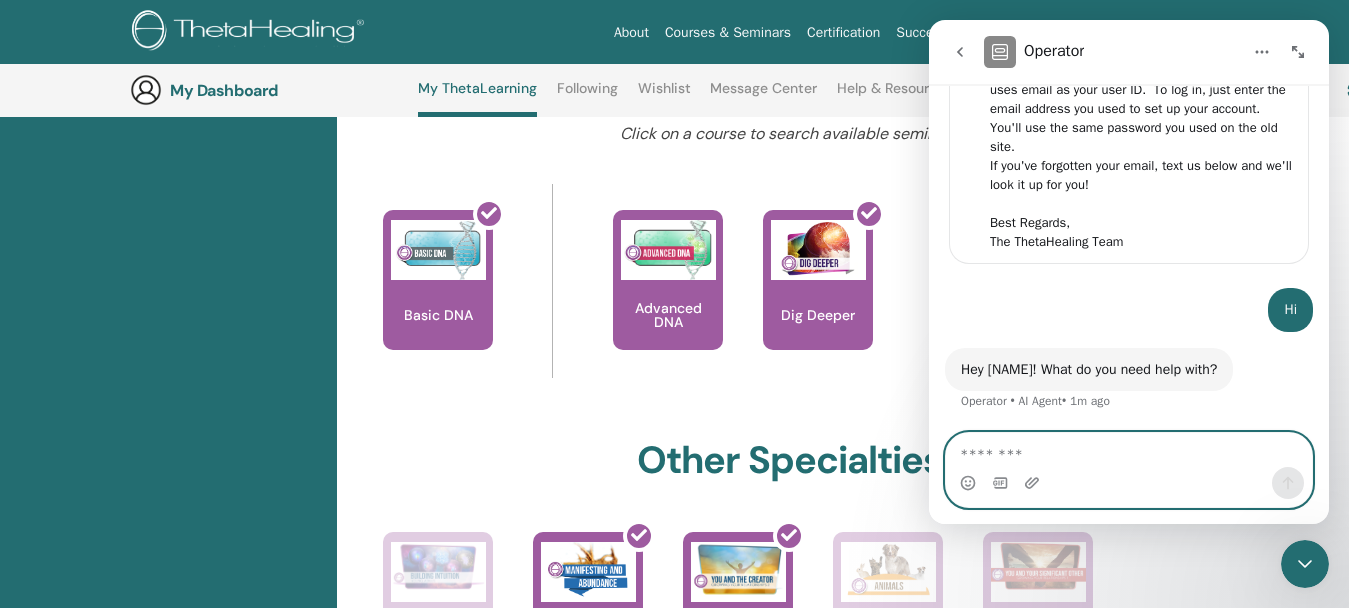 click at bounding box center [1129, 450] 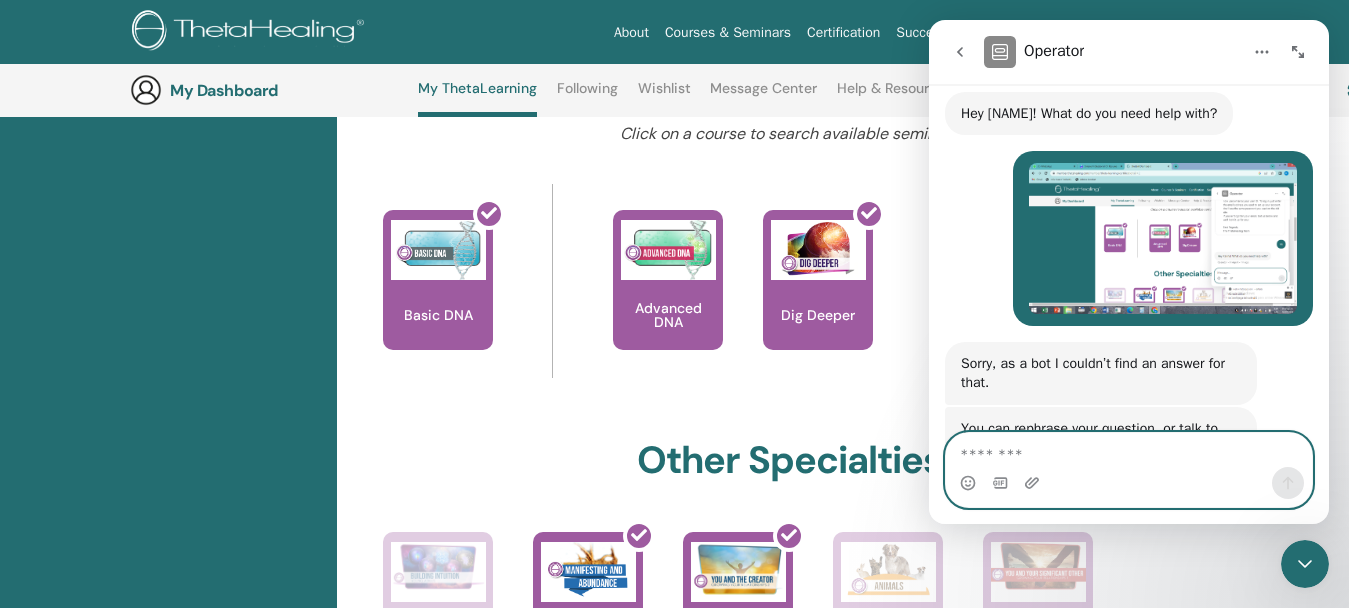 scroll, scrollTop: 522, scrollLeft: 0, axis: vertical 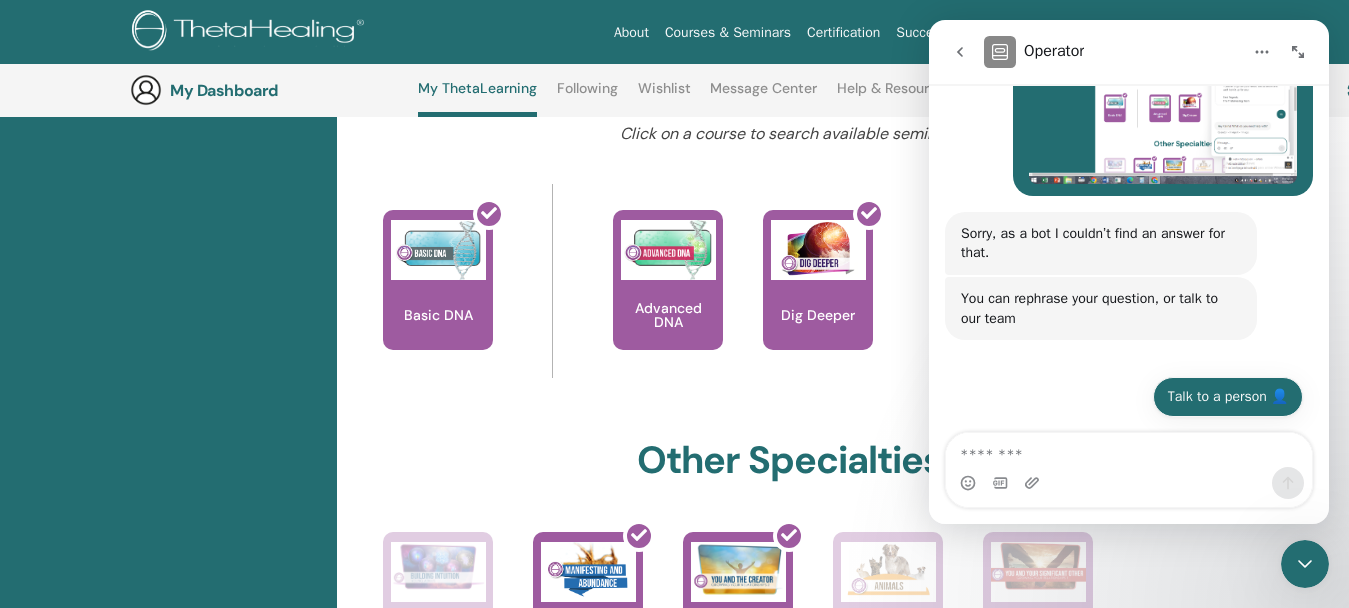 click on "Talk to a person 👤" at bounding box center [1228, 397] 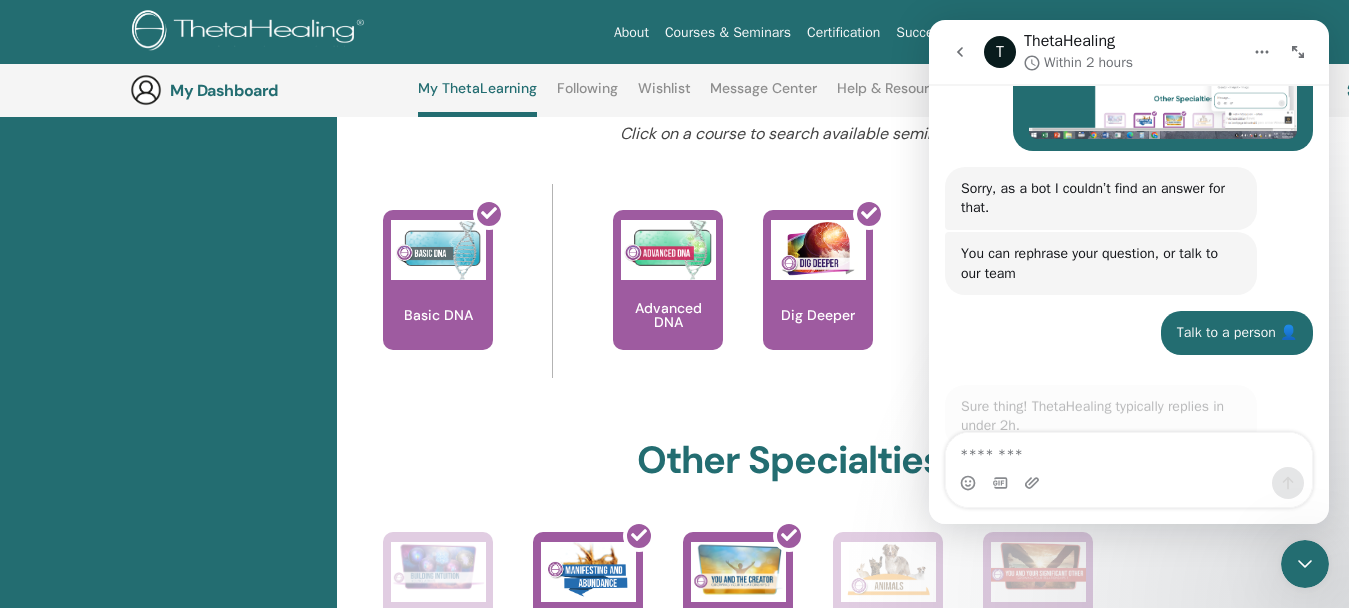 scroll, scrollTop: 666, scrollLeft: 0, axis: vertical 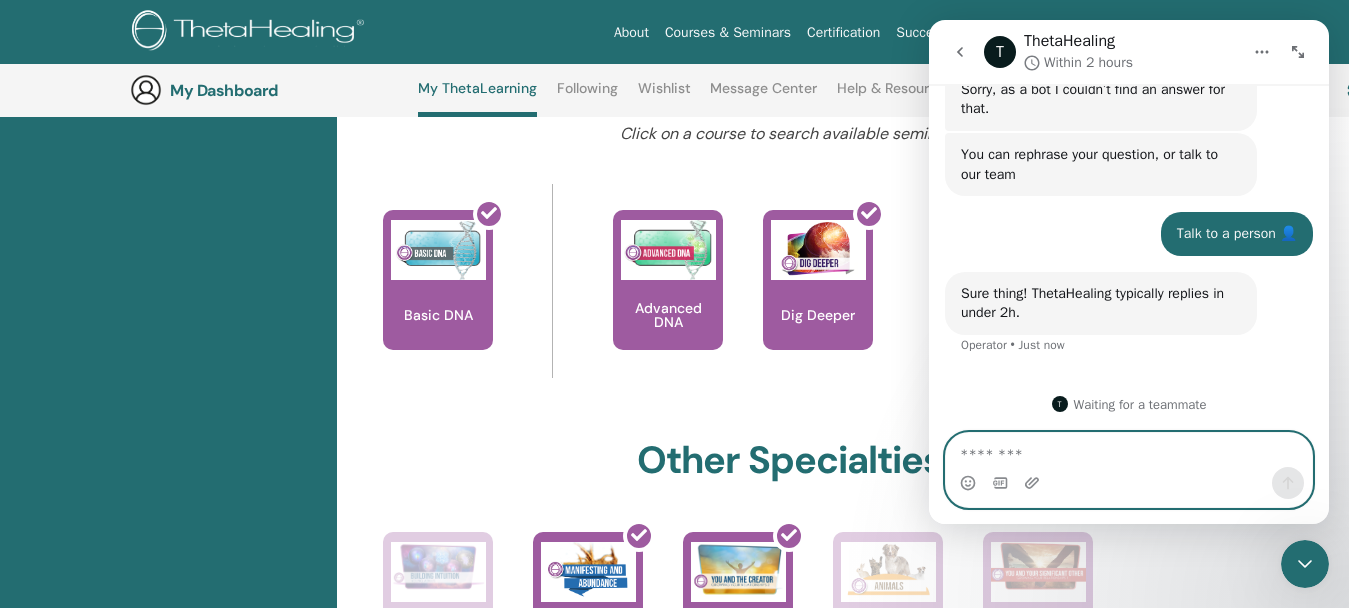 click at bounding box center (1129, 450) 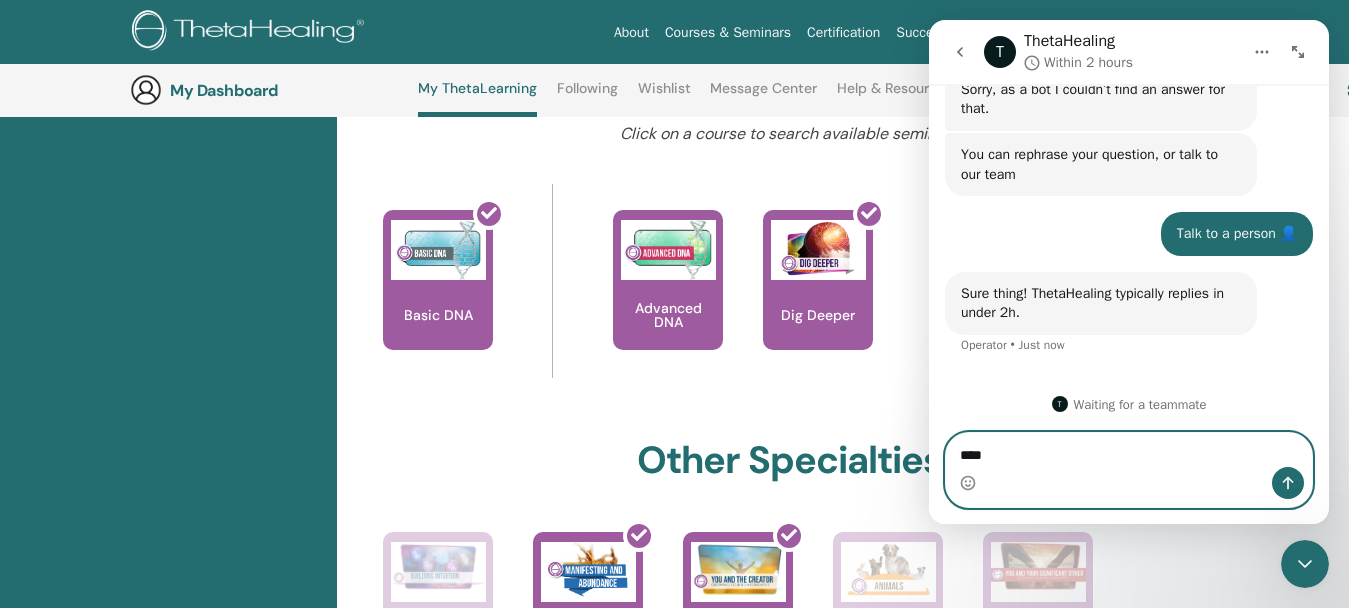 type on "*****" 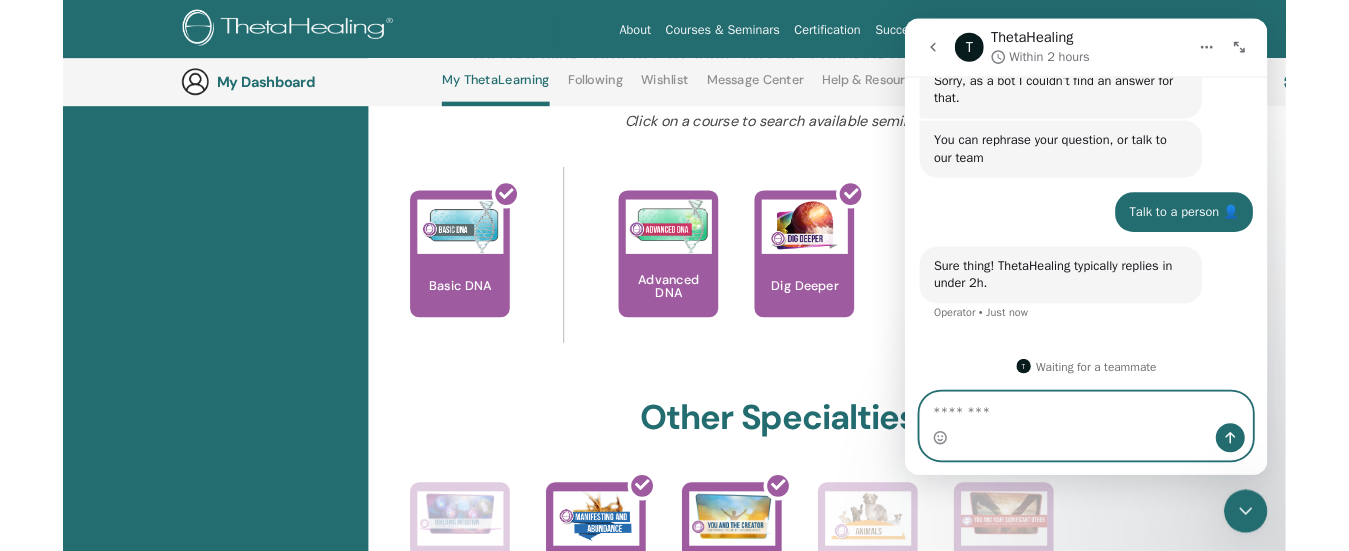 scroll, scrollTop: 726, scrollLeft: 0, axis: vertical 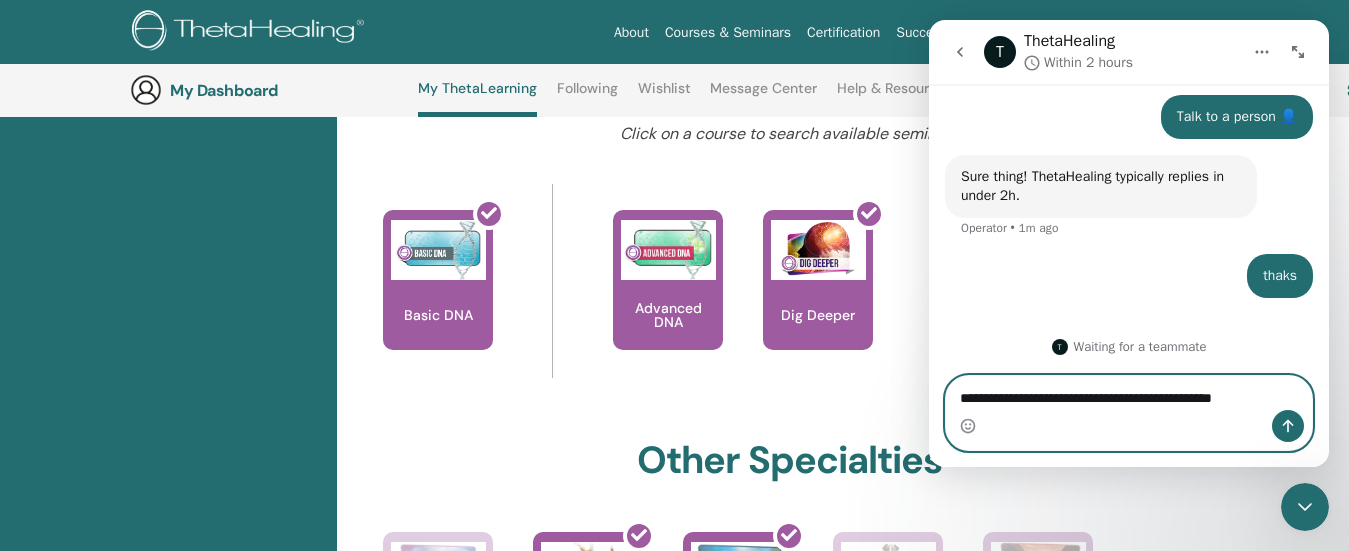 type on "**********" 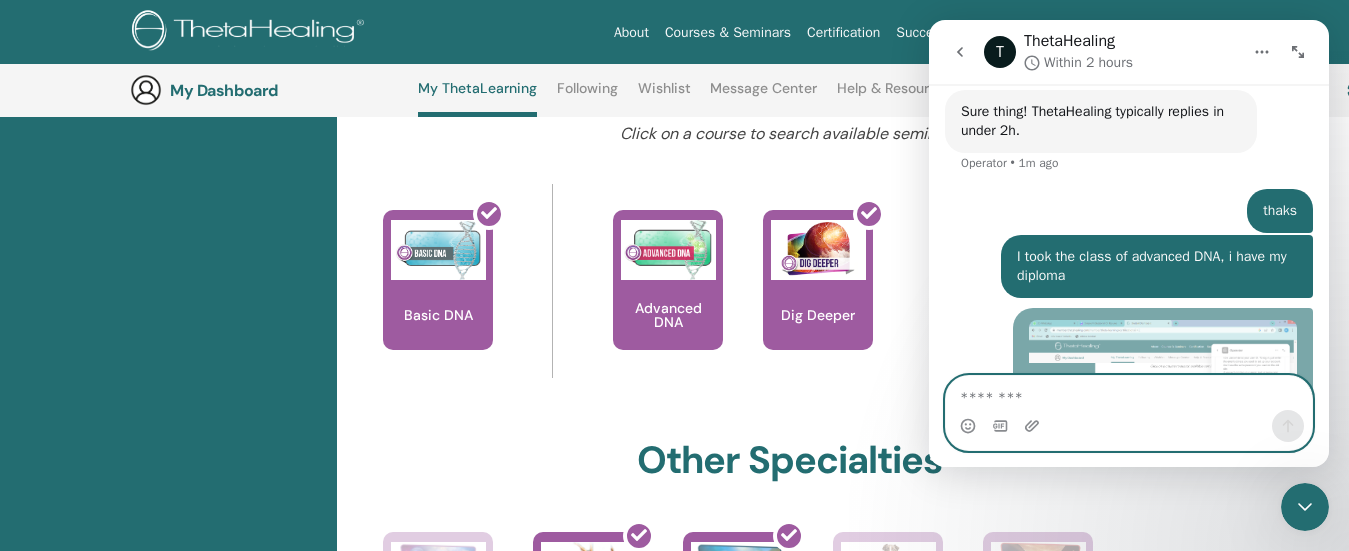 scroll, scrollTop: 1024, scrollLeft: 0, axis: vertical 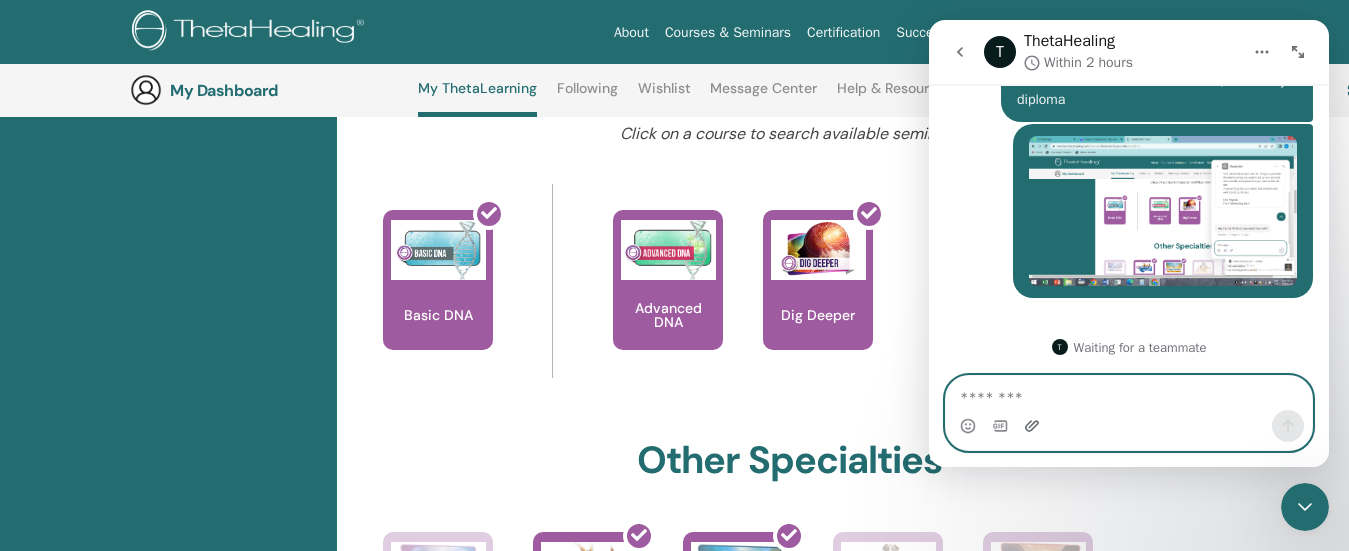 click 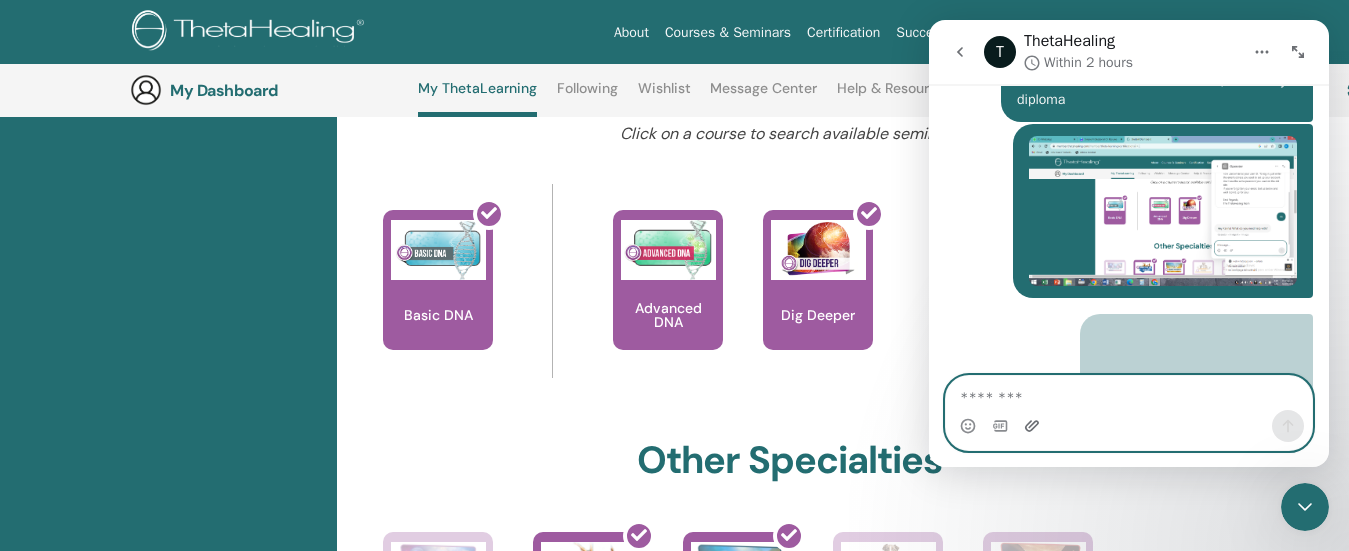 scroll, scrollTop: 1318, scrollLeft: 0, axis: vertical 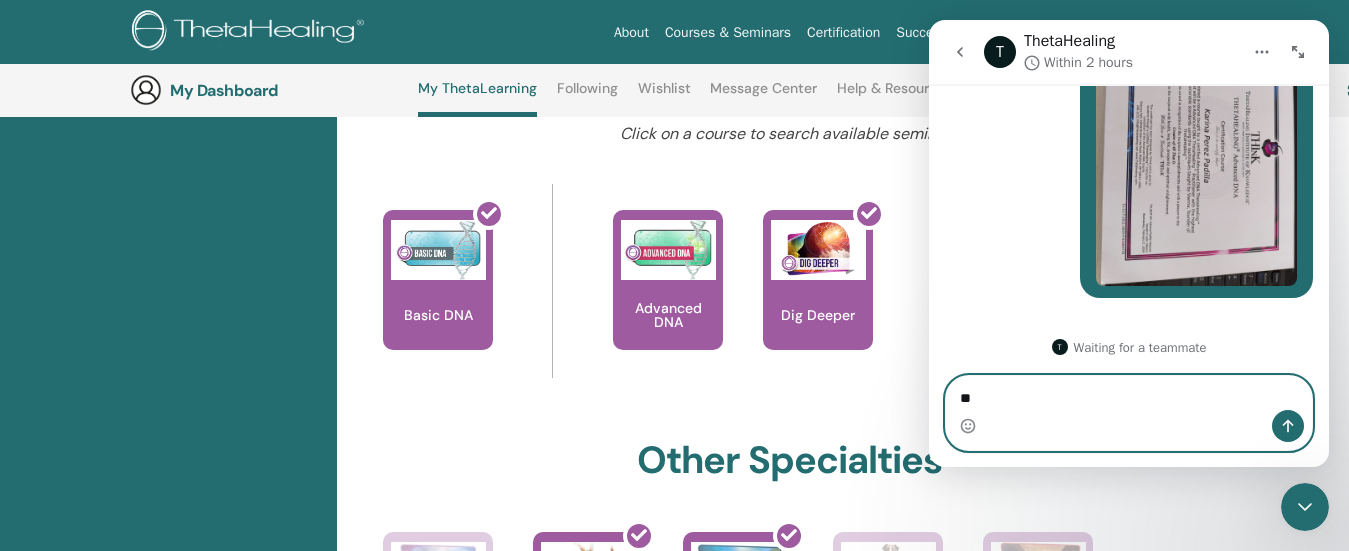 type on "*" 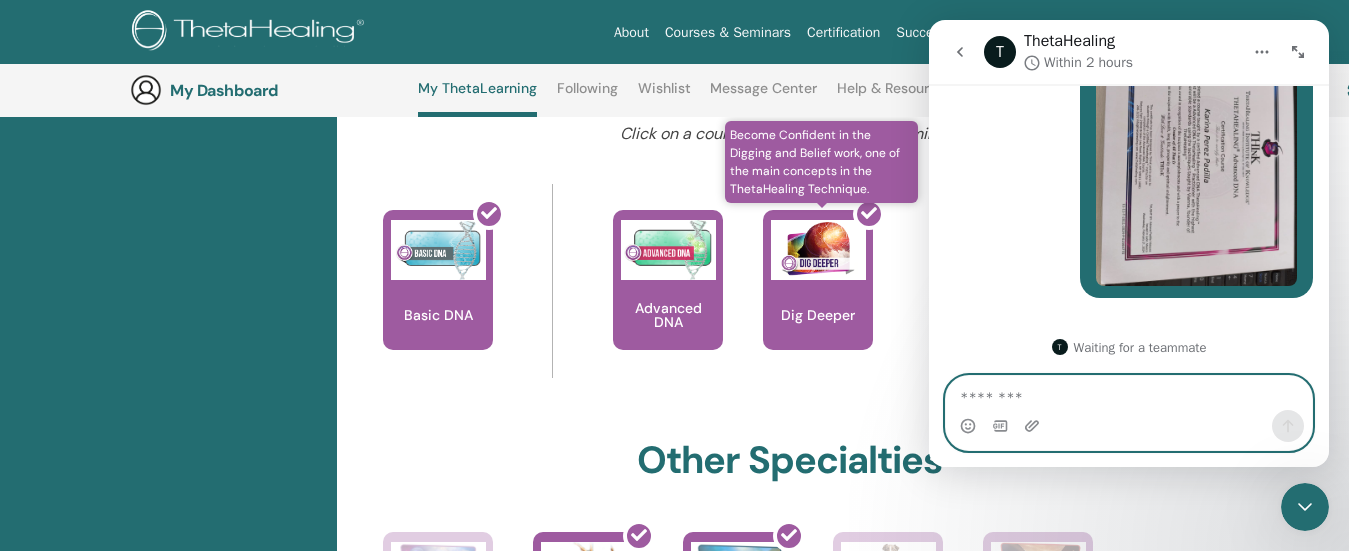paste on "**********" 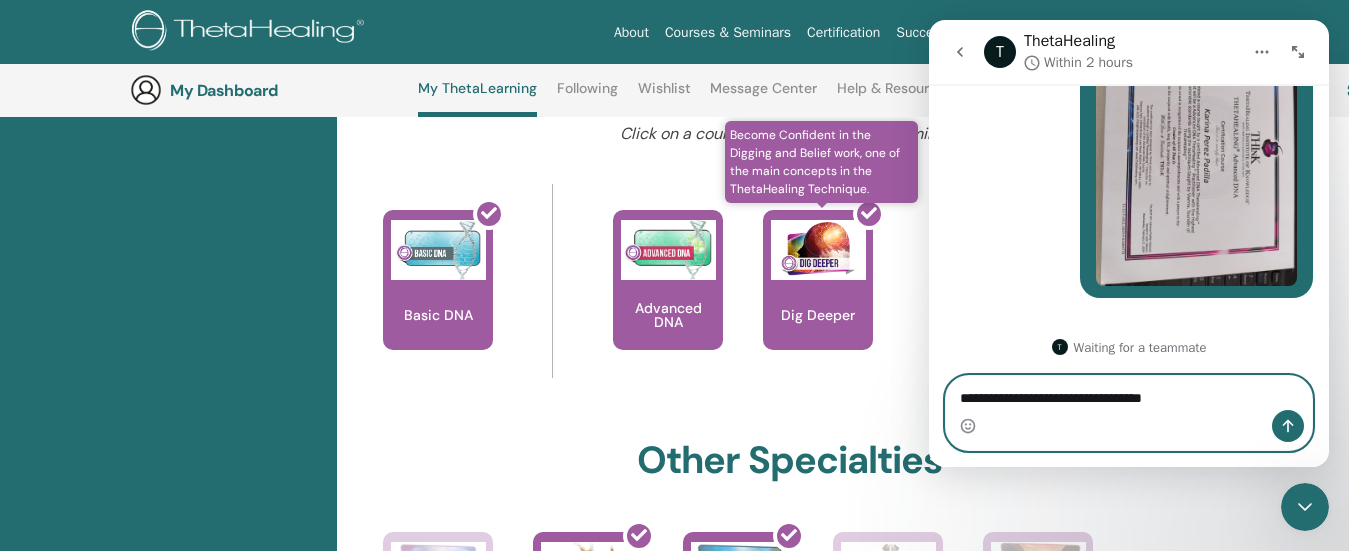 type 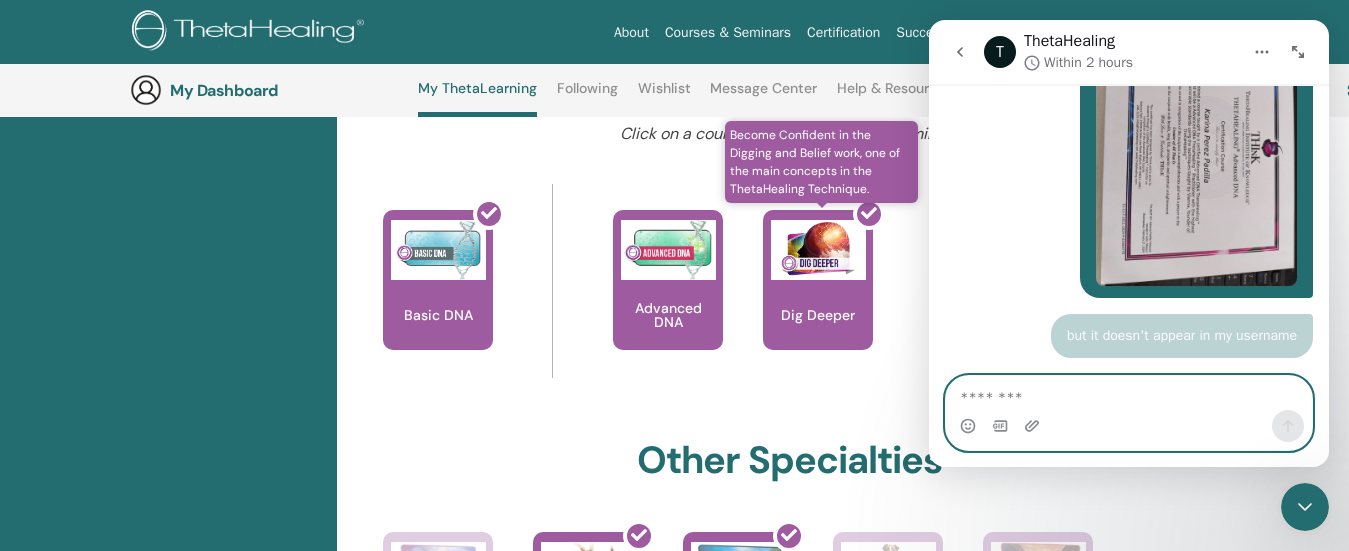 scroll, scrollTop: 1364, scrollLeft: 0, axis: vertical 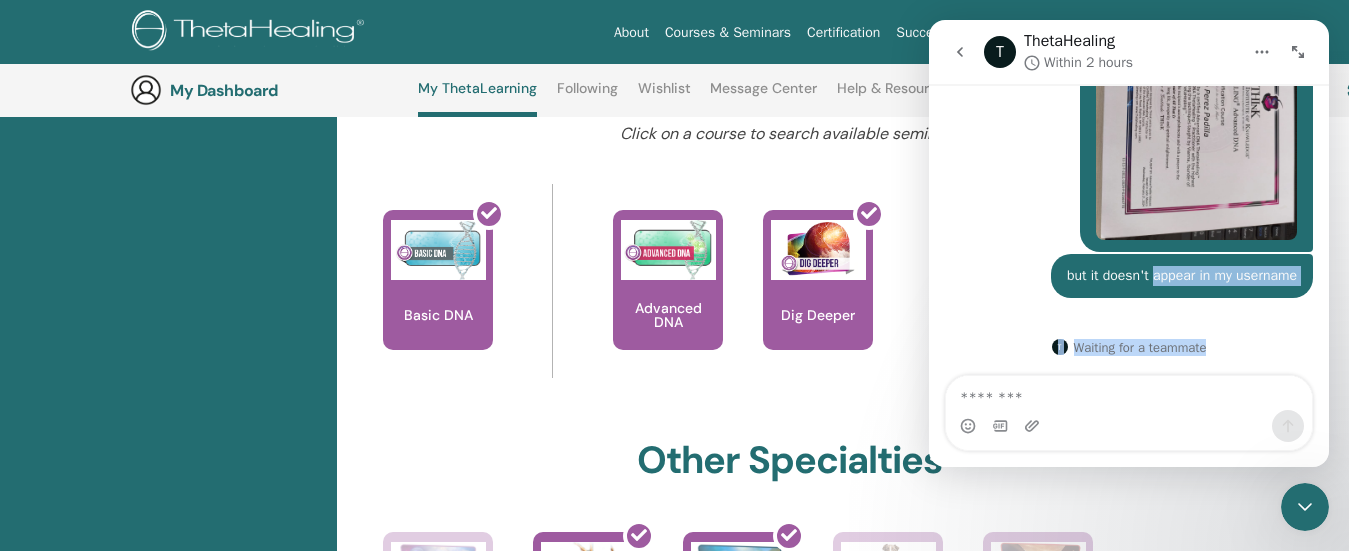 drag, startPoint x: 1147, startPoint y: 284, endPoint x: 1251, endPoint y: 342, distance: 119.0798 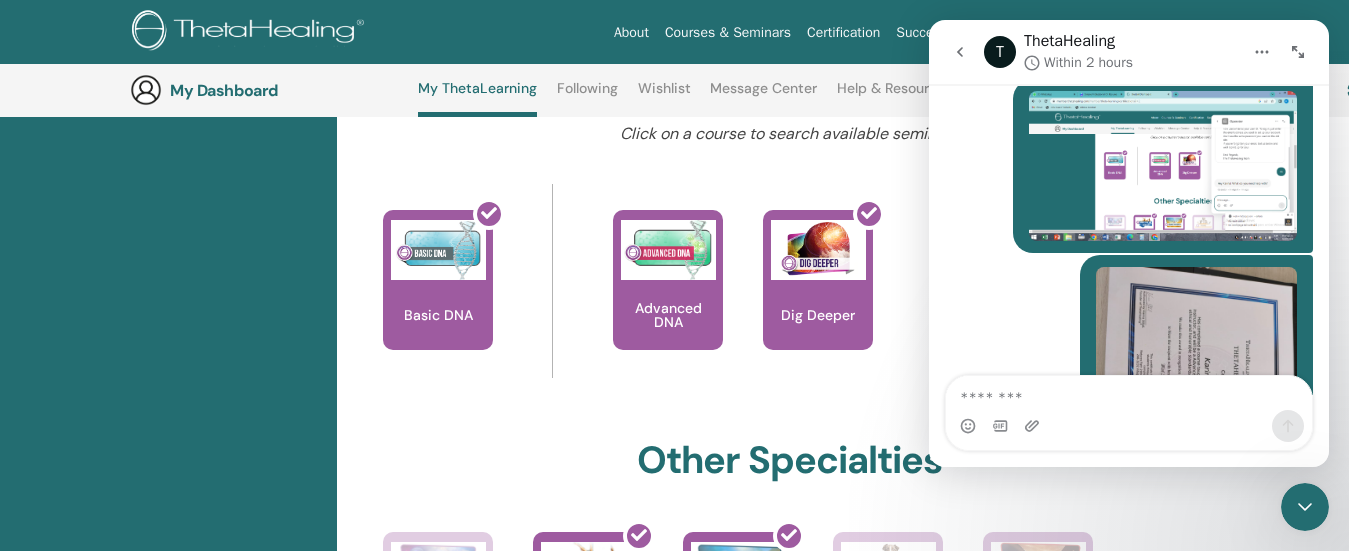 scroll, scrollTop: 1064, scrollLeft: 0, axis: vertical 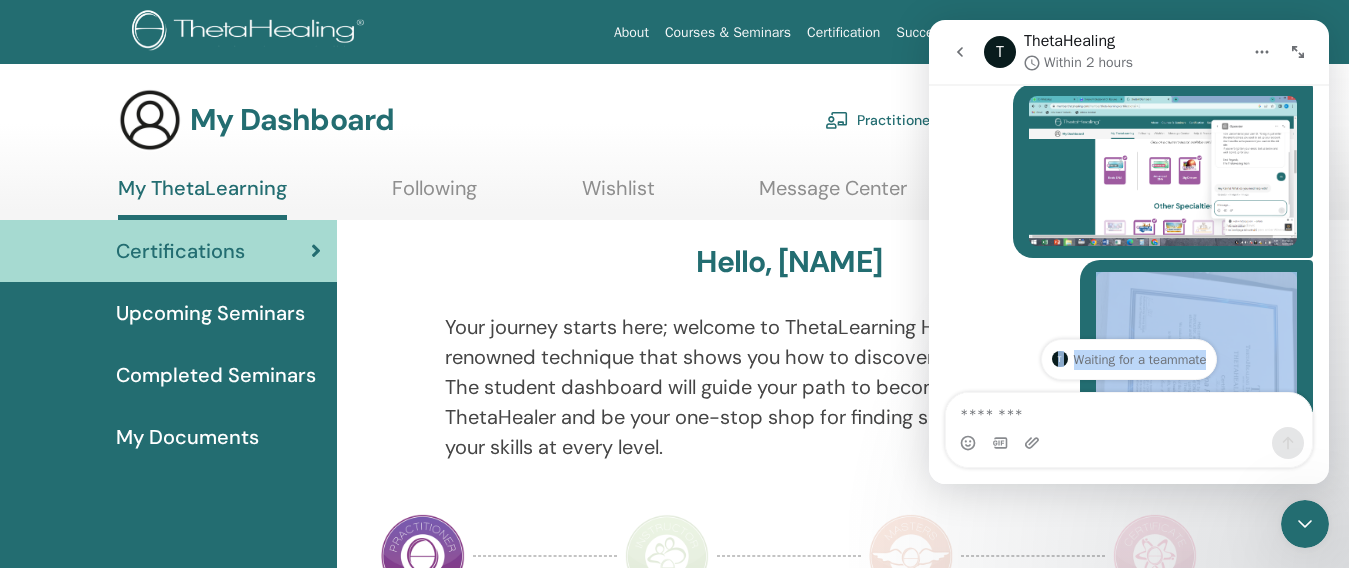click on "Welcome to ThetaHealing FAQs and Support!  Ask us anything, or share your feedback. We're here to help or put you in contact with someone who can. You have a new login experience!  Thetahealing now uses email as your user ID.  To log in, just enter the email address you used to set up your account. You'll use the same password you used on the old site.
If you've forgotten your email, text us below and we'll look it up for you!
Best Regards,
The ThetaHealing Team Hi Karina    •   4m ago Hey Karina! What do you need help with? Operator   • AI Agent  •   4m ago Karina    •   2m ago Sorry, as a bot I couldn’t find an answer for that. Operator   • AI Agent  •   2m ago You can rephrase your question, or talk to our team Operator    •   2m ago Talk to a person 👤 Karina    •   2m ago Sure thing! ThetaHealing typically replies in under 2h. Operator    •   2m ago thaks Karina    •   2m ago I took the class of advanced DNA, i have my diploma Karina    •   1m ago Karina    •   Just now" at bounding box center [1129, 248] 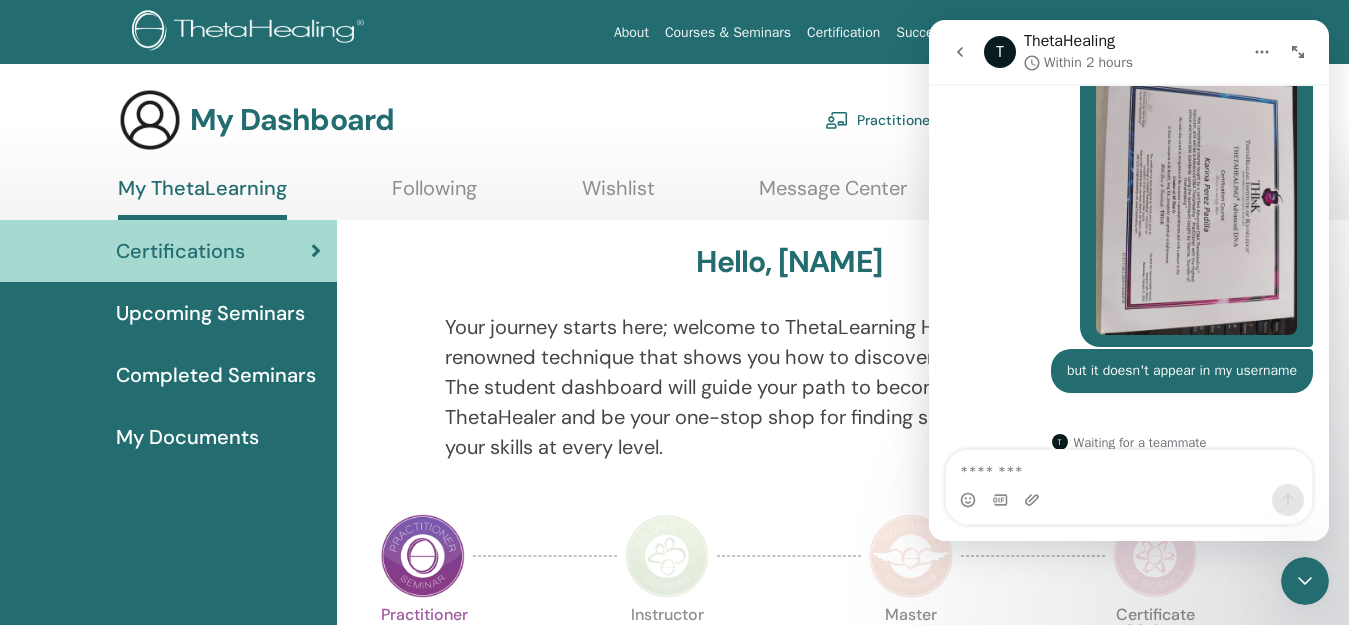 scroll, scrollTop: 1290, scrollLeft: 0, axis: vertical 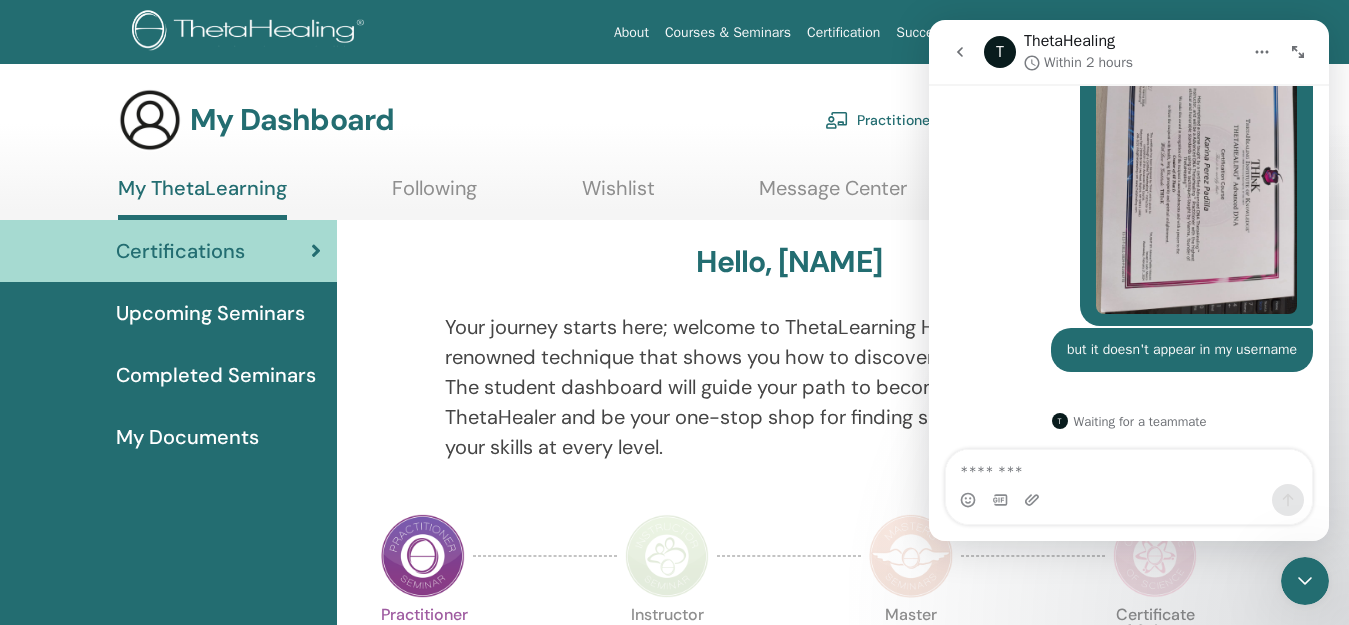 click on "My Dashboard
Practitioner Dashboard
My Account" at bounding box center [644, 120] 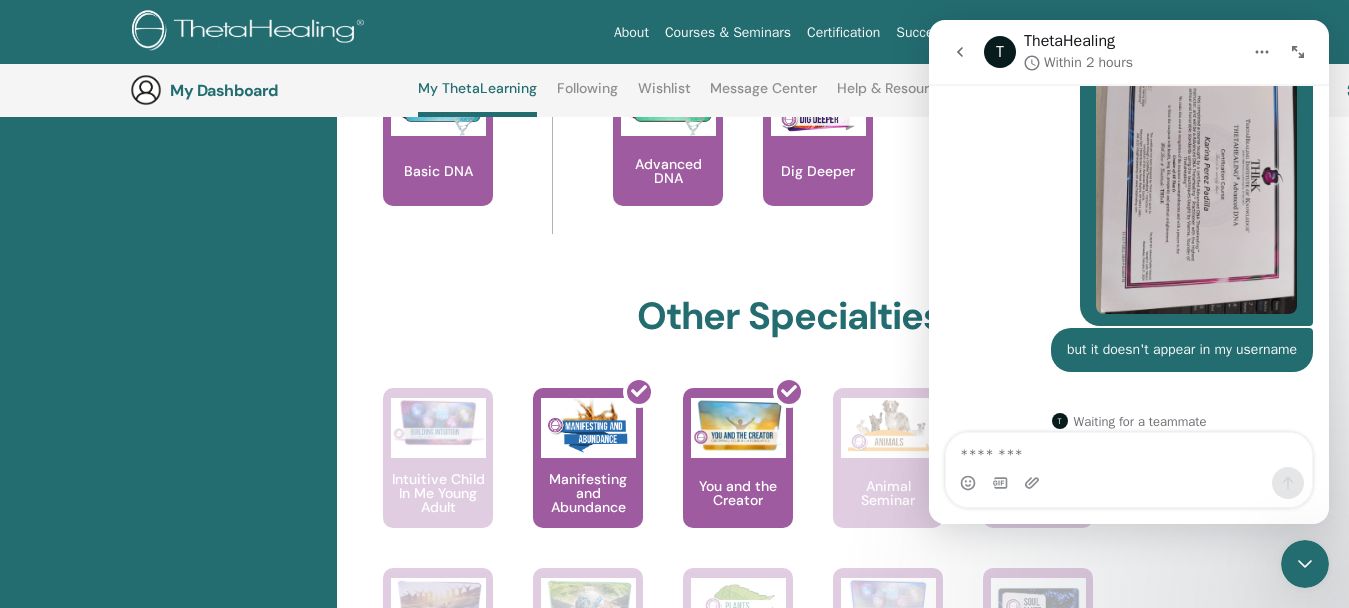 scroll, scrollTop: 1253, scrollLeft: 0, axis: vertical 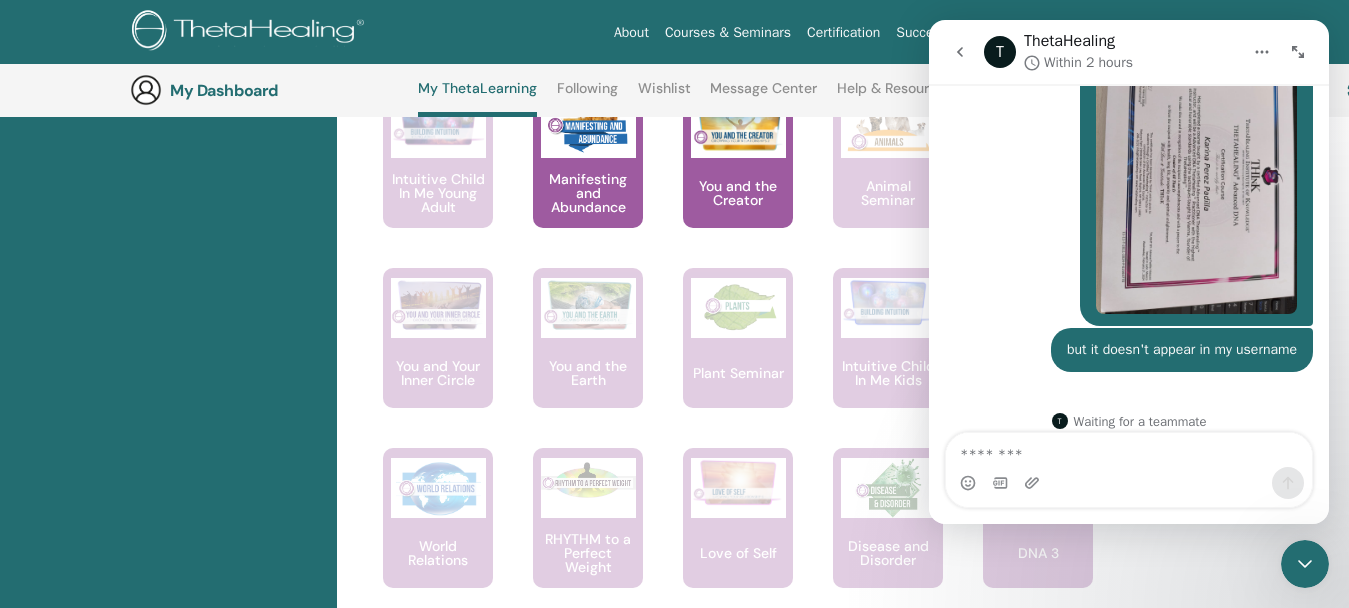 click 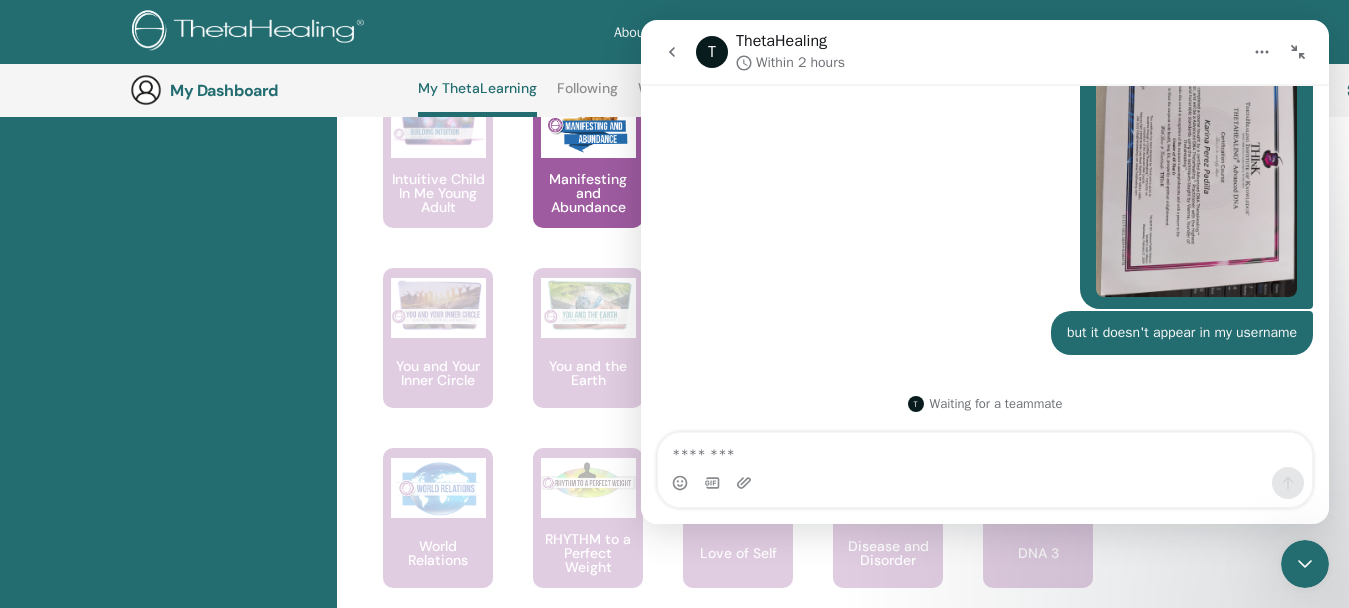 scroll, scrollTop: 1134, scrollLeft: 0, axis: vertical 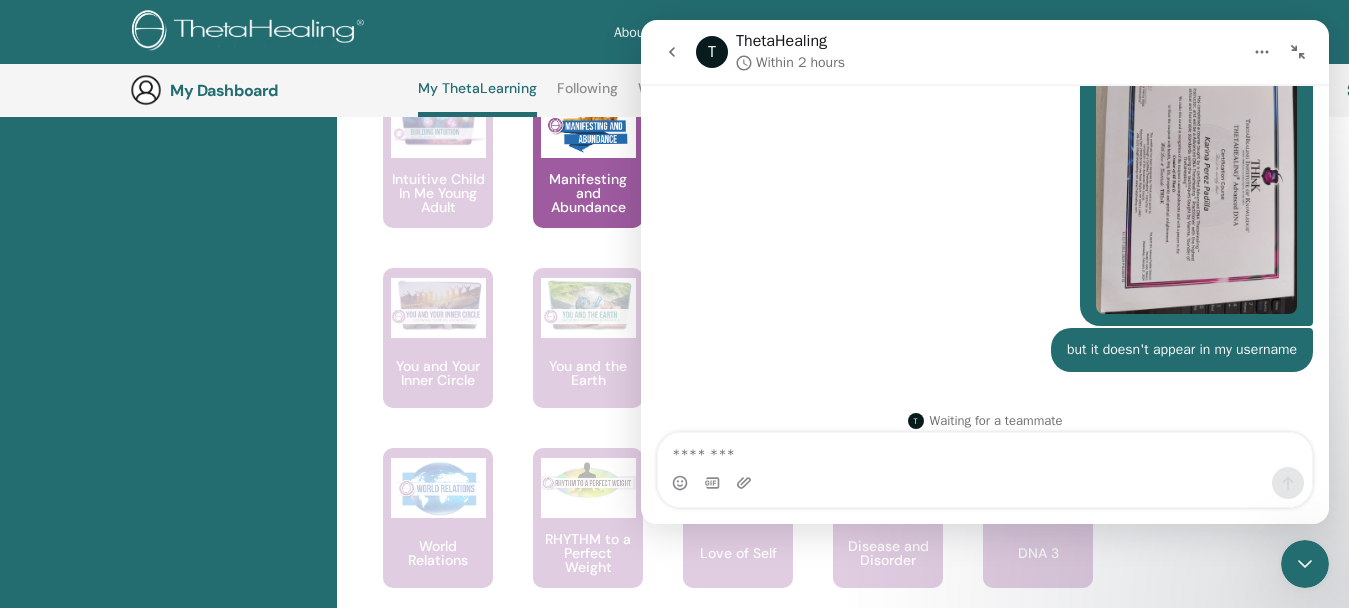 click on "Certifications
Upcoming Seminars
Completed Seminars
My Documents" at bounding box center (168, 126) 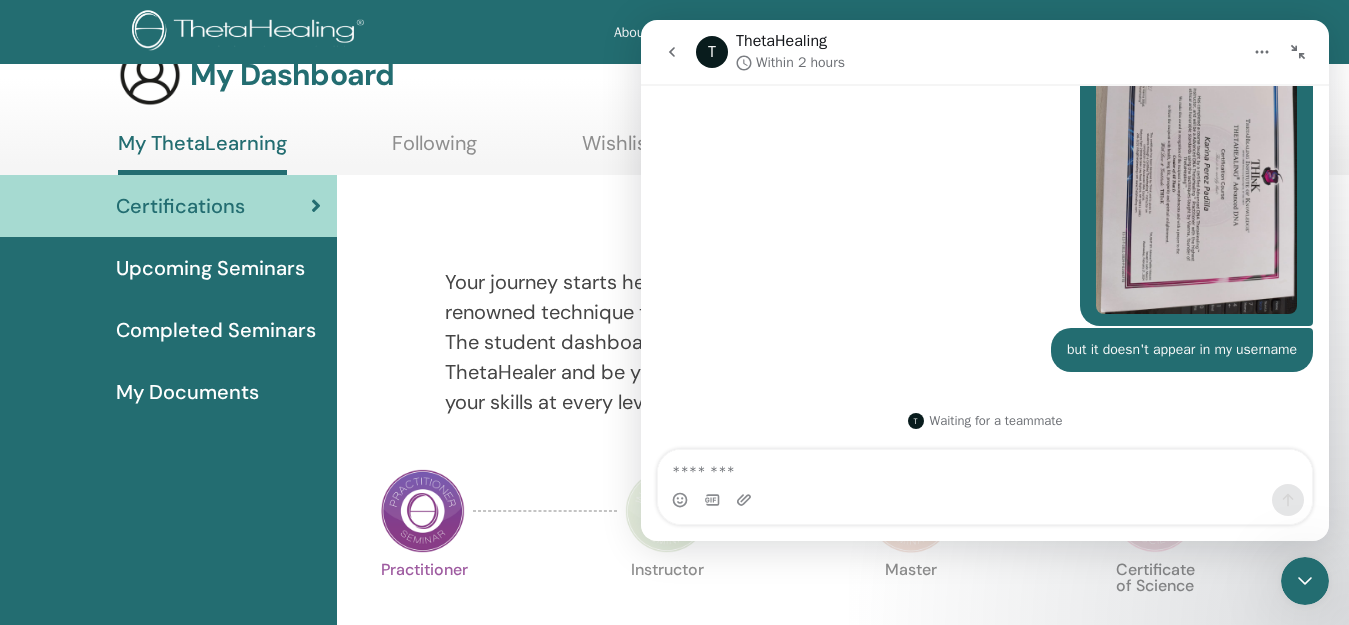 scroll, scrollTop: 0, scrollLeft: 0, axis: both 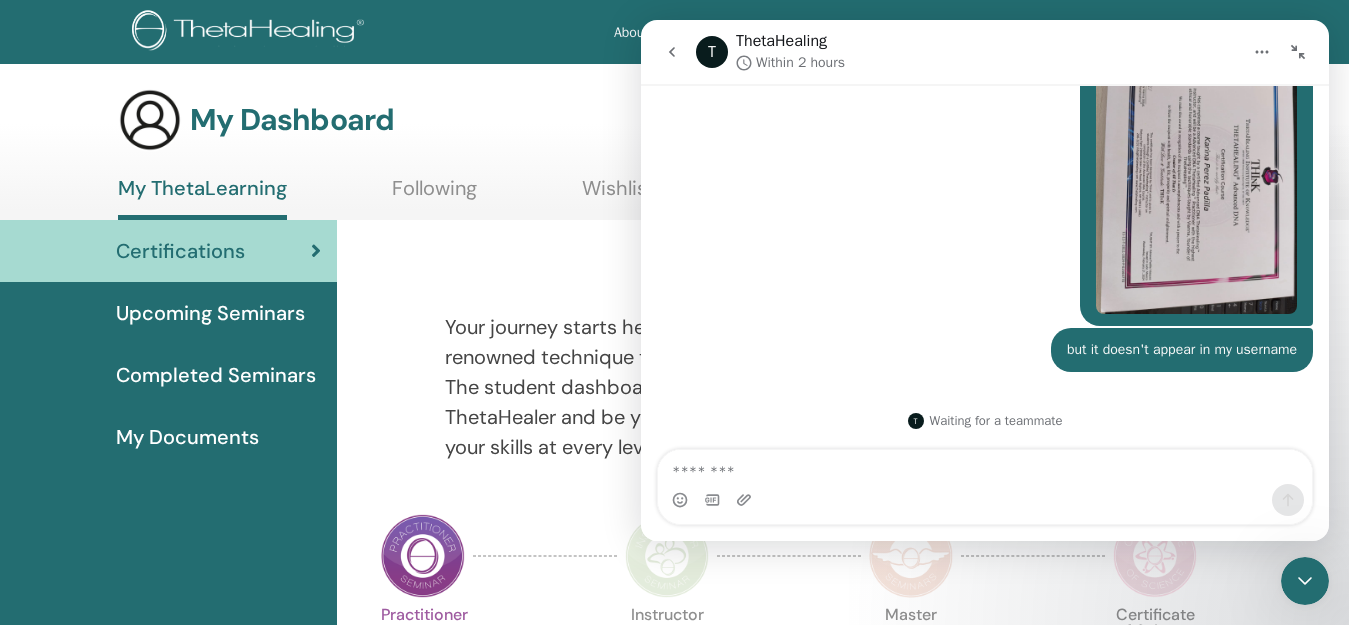 click on "My Documents" at bounding box center [187, 437] 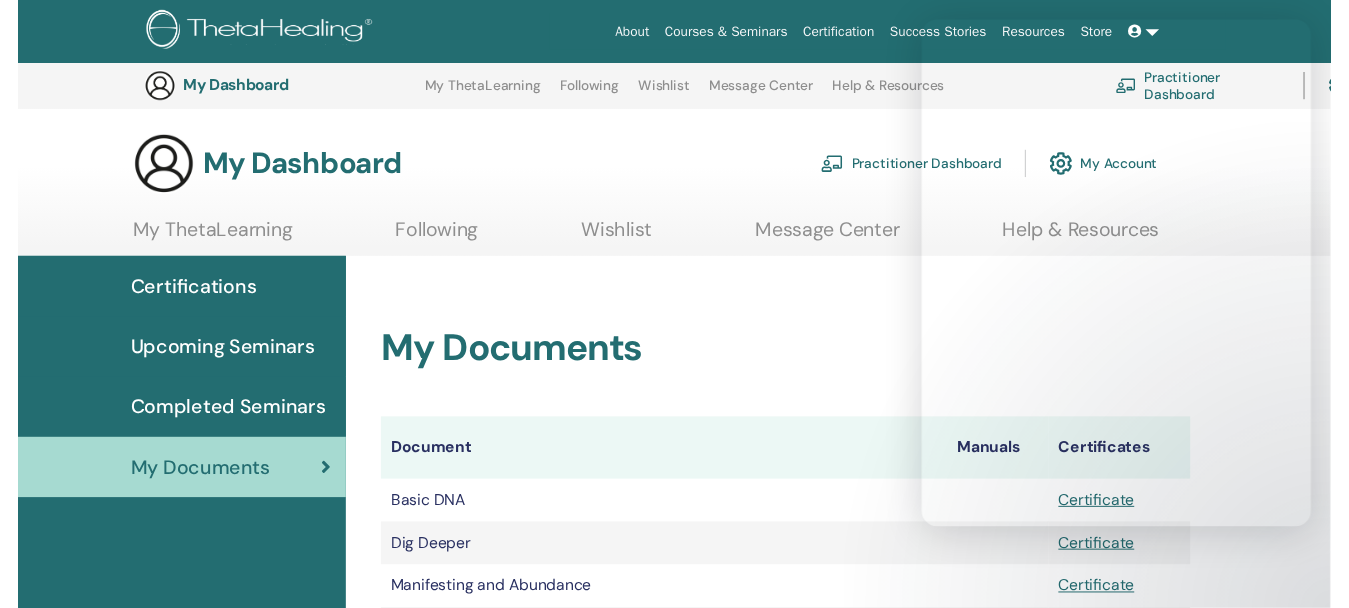 scroll, scrollTop: 348, scrollLeft: 0, axis: vertical 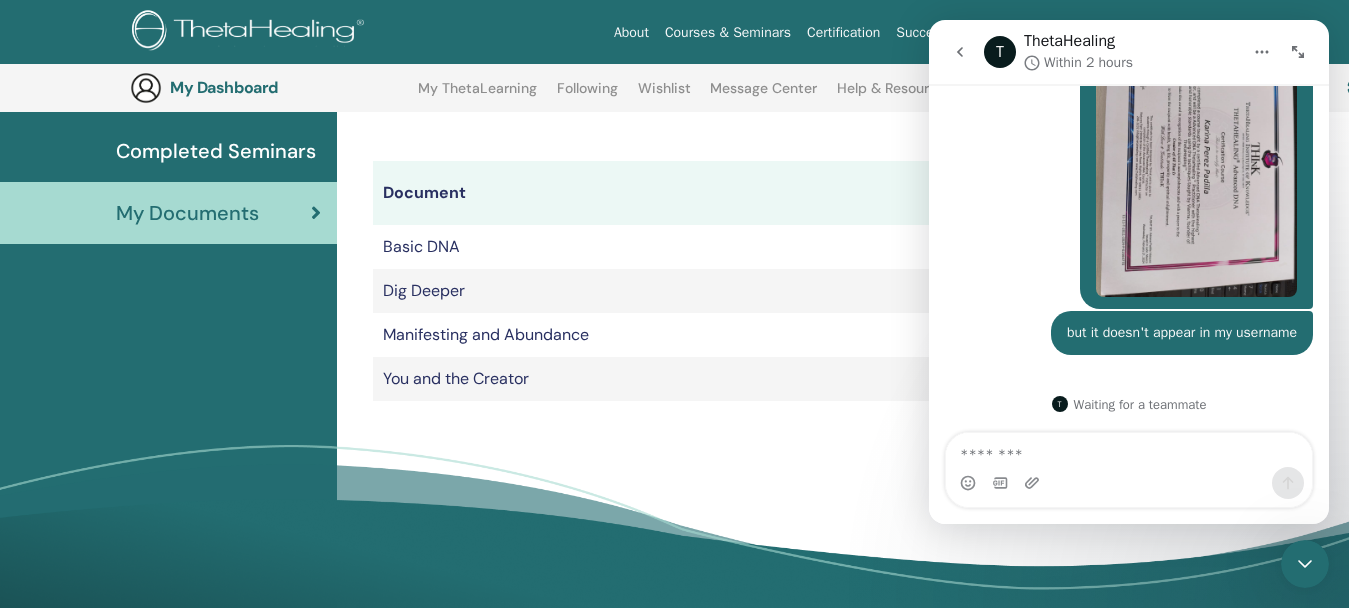 click at bounding box center (1129, 483) 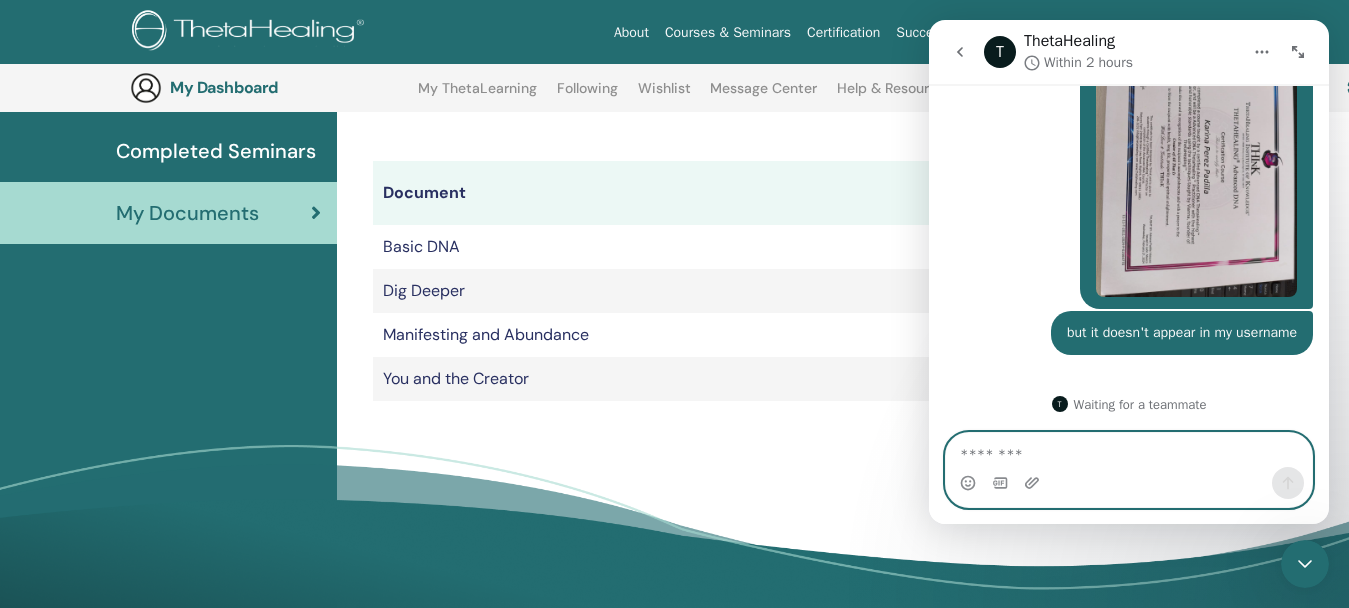 click at bounding box center [1129, 450] 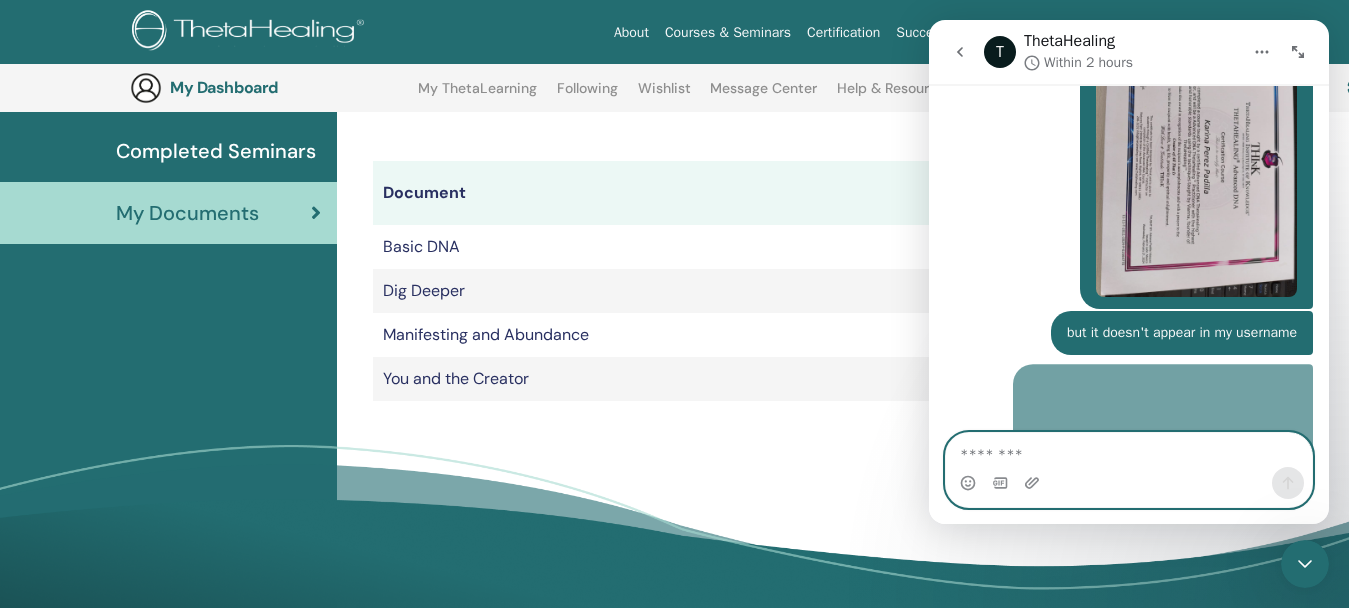 scroll, scrollTop: 1484, scrollLeft: 0, axis: vertical 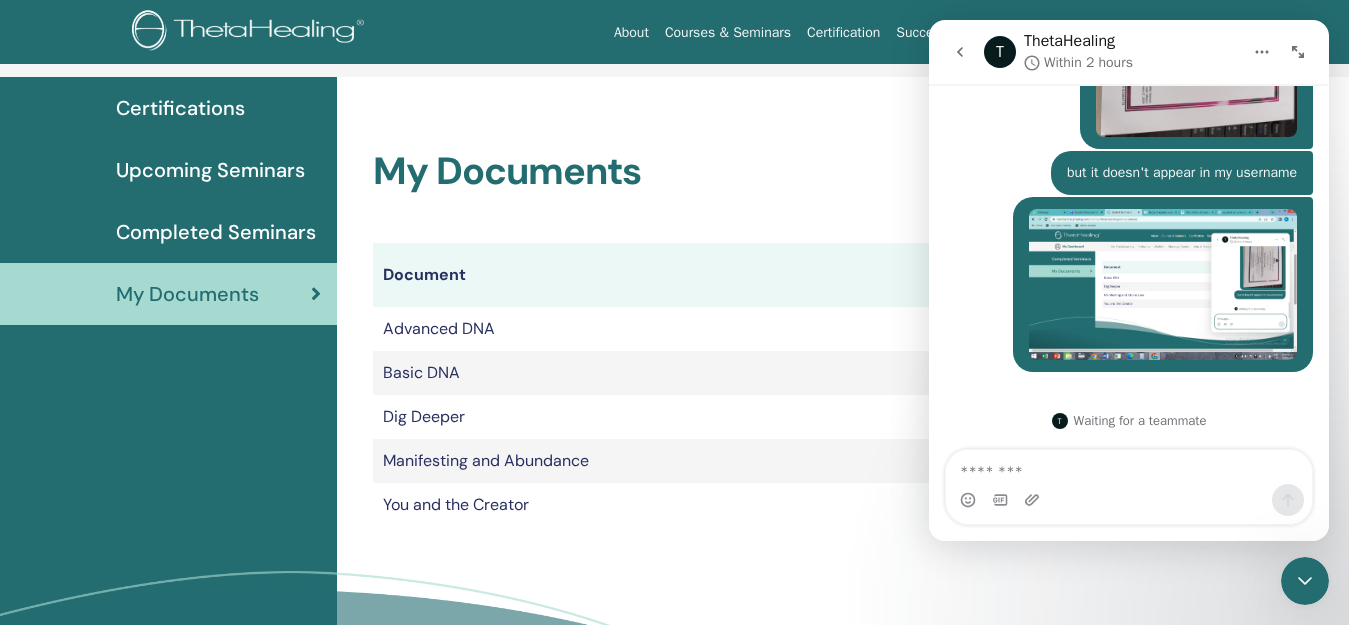 click on "Completed Seminars" at bounding box center [216, 232] 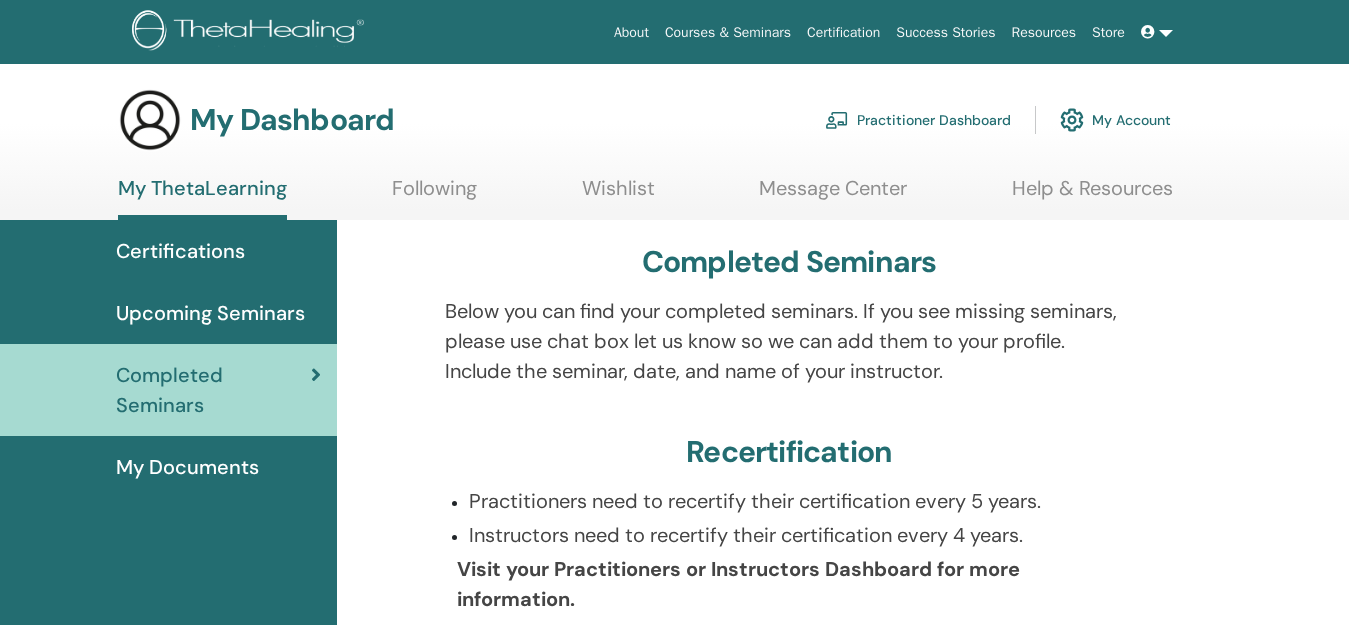 scroll, scrollTop: 0, scrollLeft: 0, axis: both 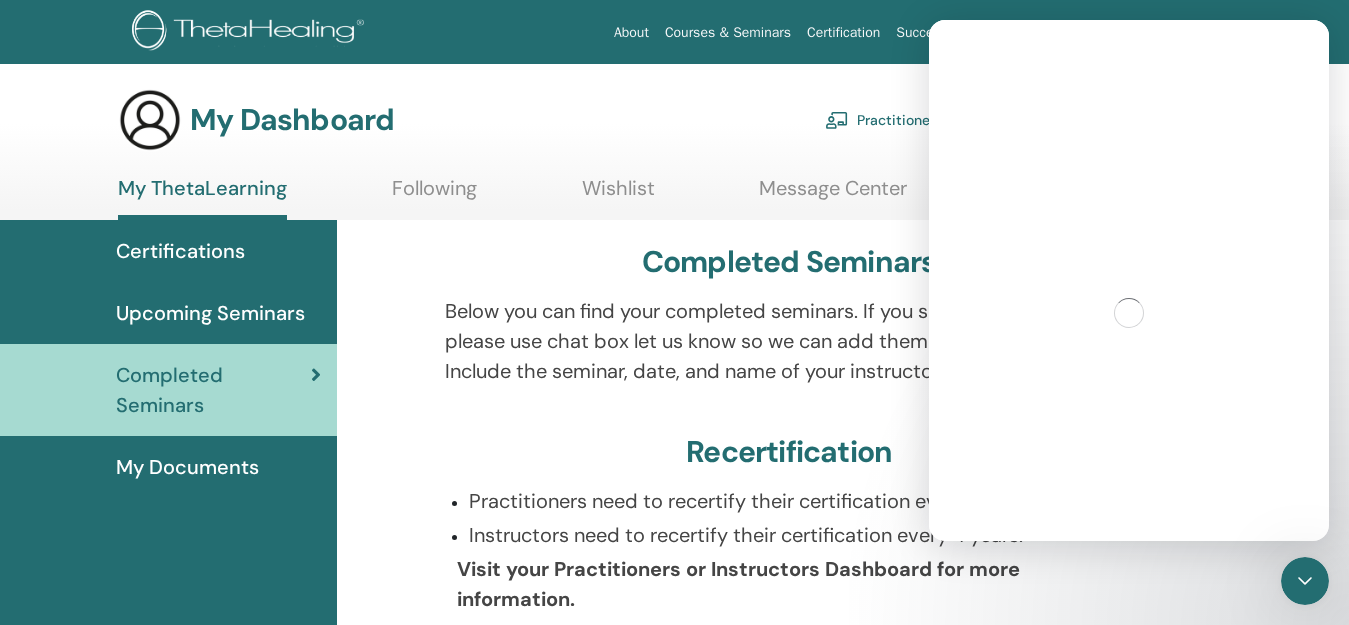 click on "Certifications" at bounding box center (180, 251) 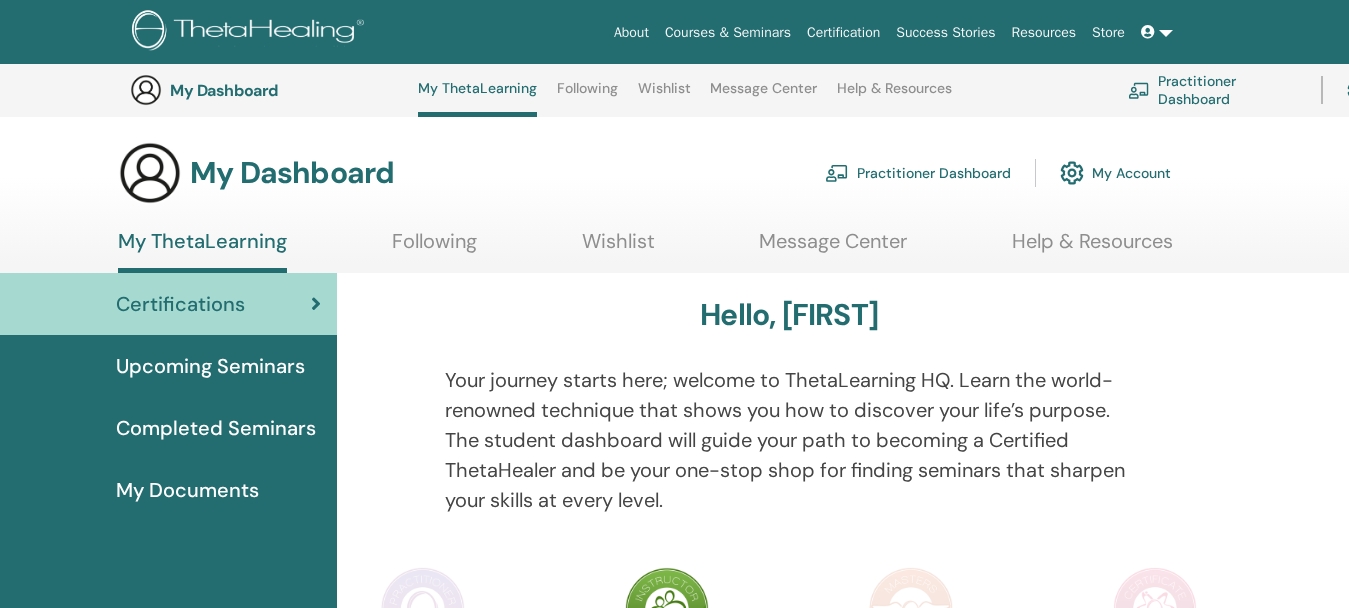 scroll, scrollTop: 353, scrollLeft: 0, axis: vertical 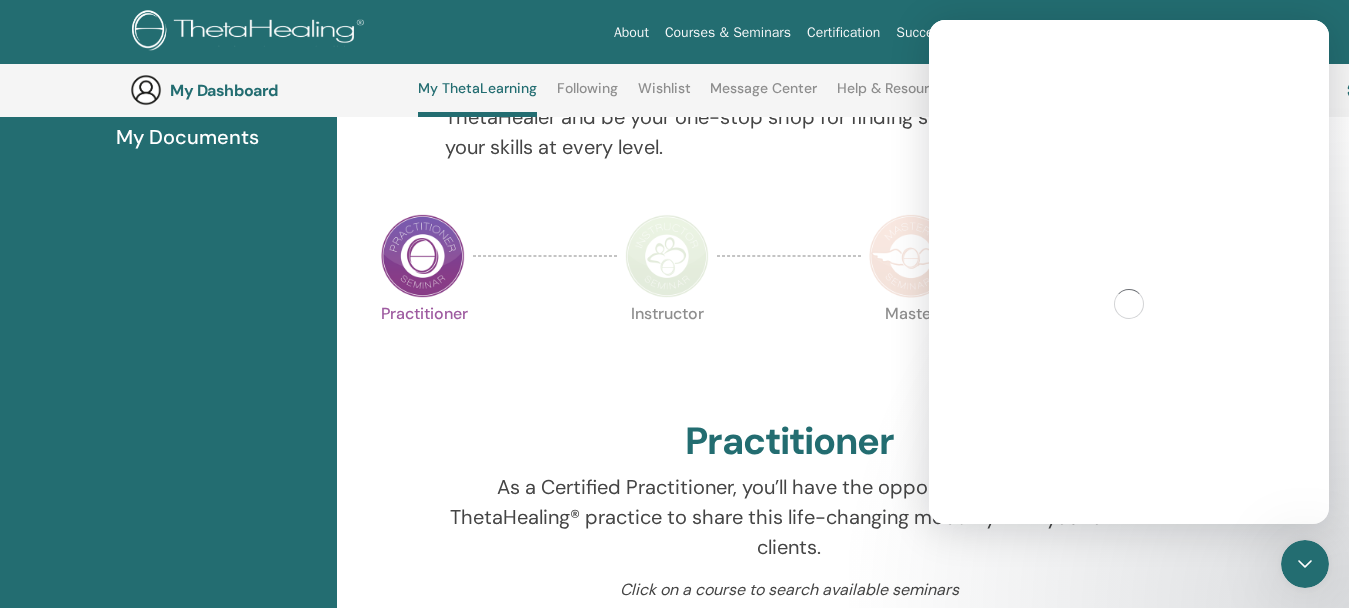 click on "Practitioner" at bounding box center [423, 356] 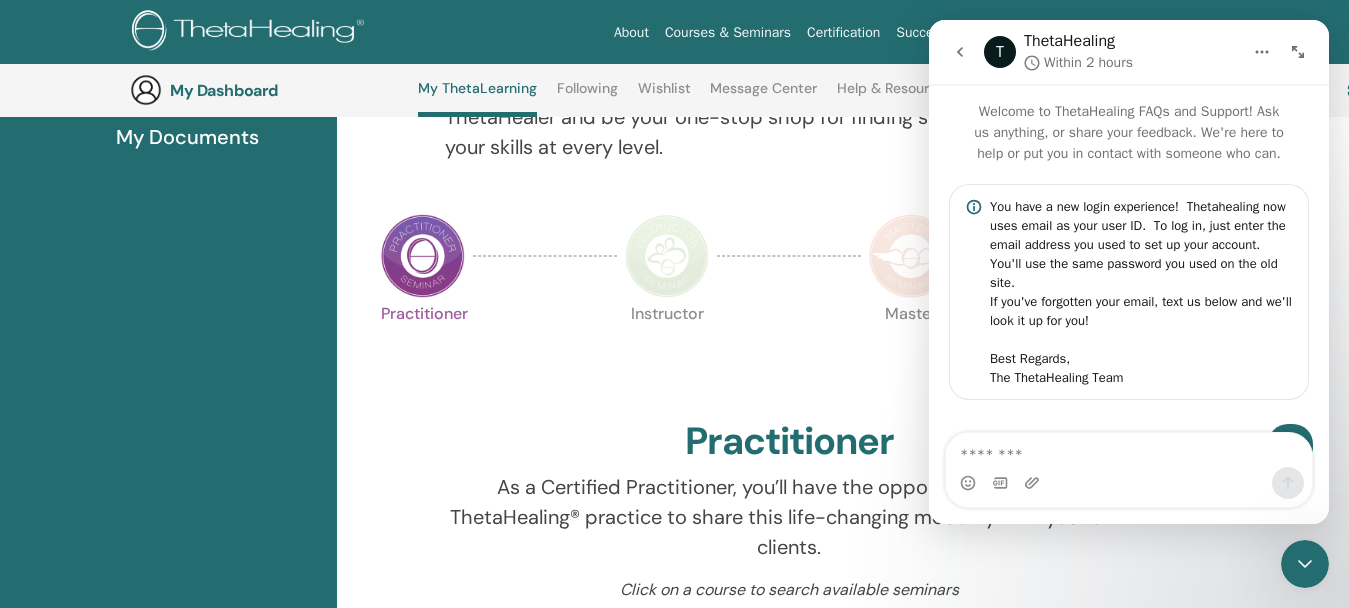 scroll, scrollTop: 1484, scrollLeft: 0, axis: vertical 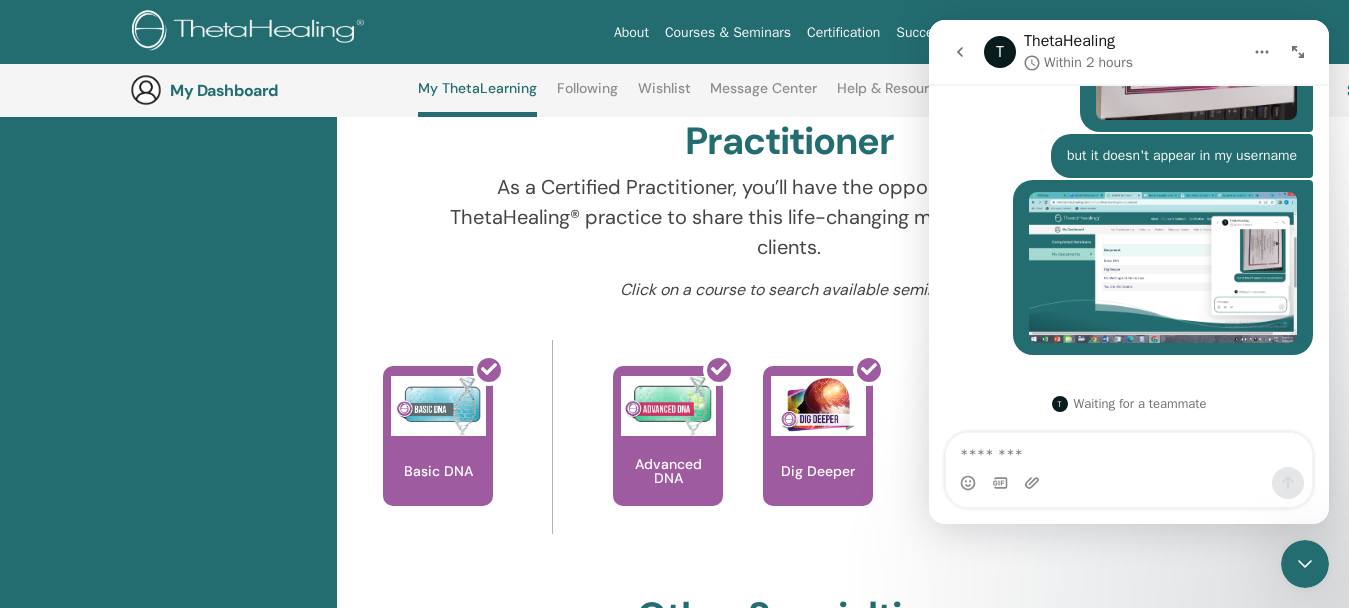click 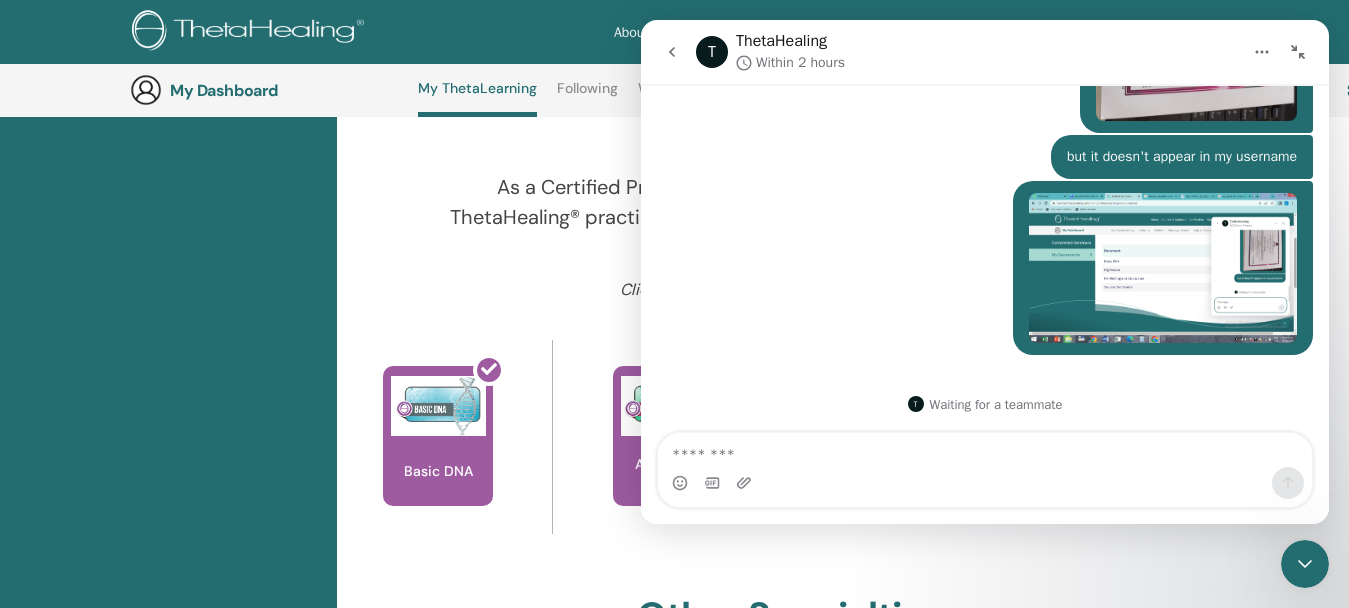 click 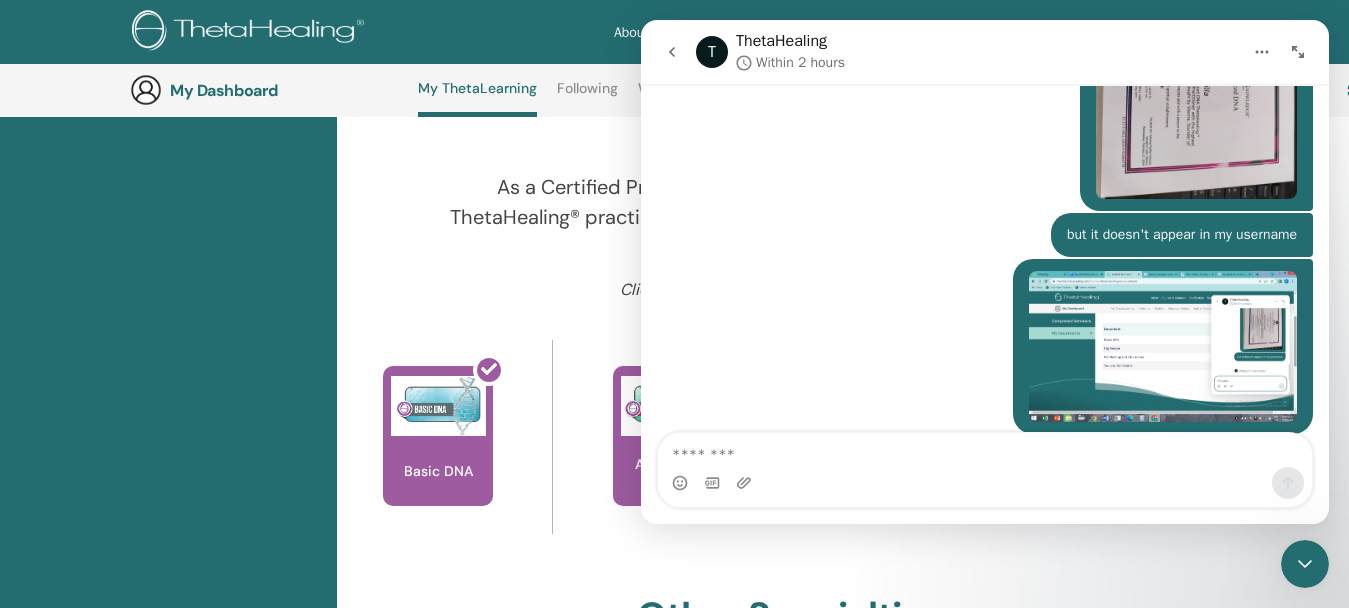 scroll, scrollTop: 1484, scrollLeft: 0, axis: vertical 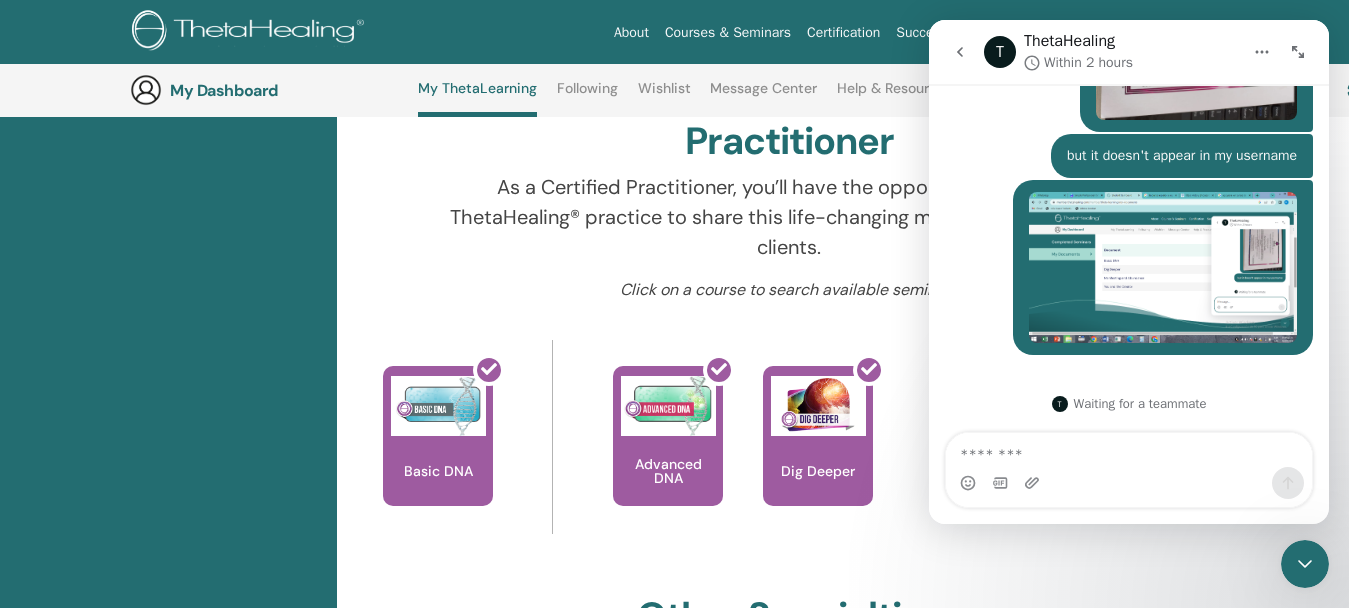 click 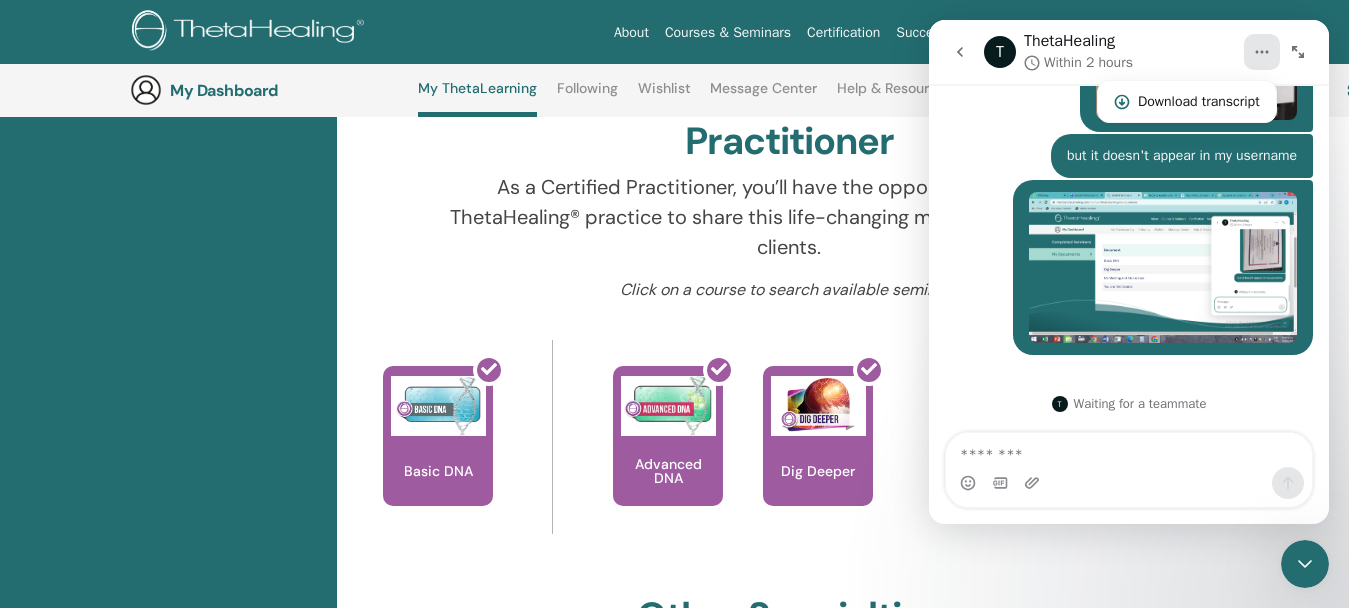 click 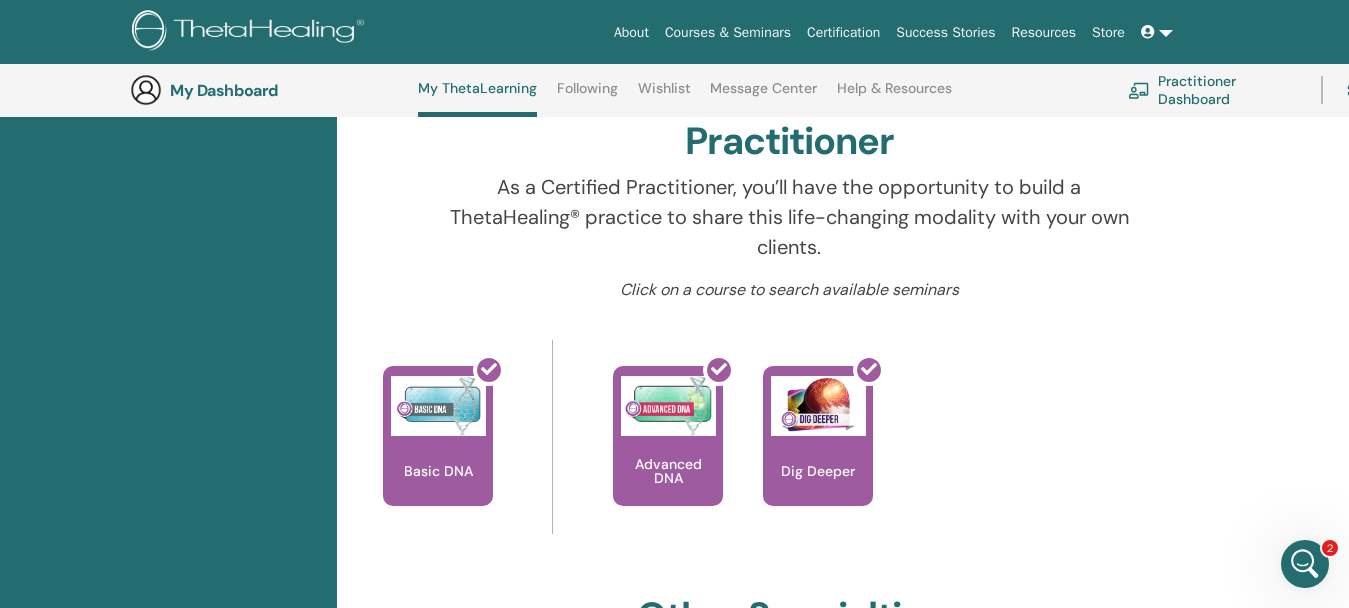 scroll, scrollTop: 0, scrollLeft: 0, axis: both 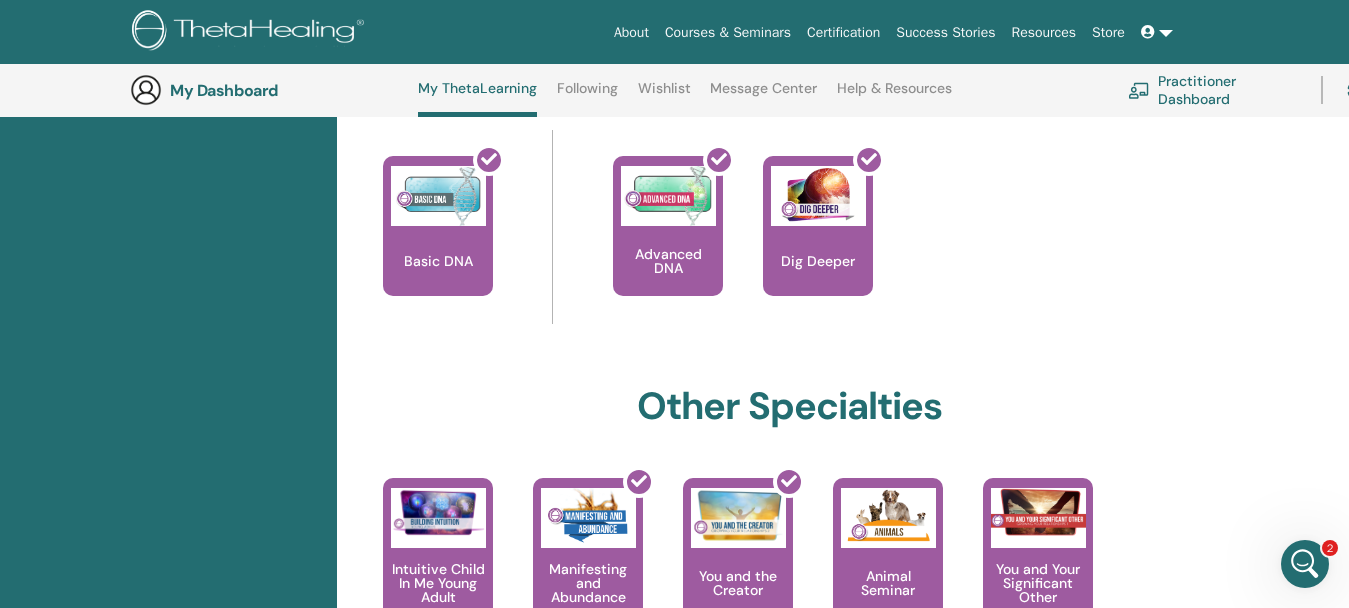 click 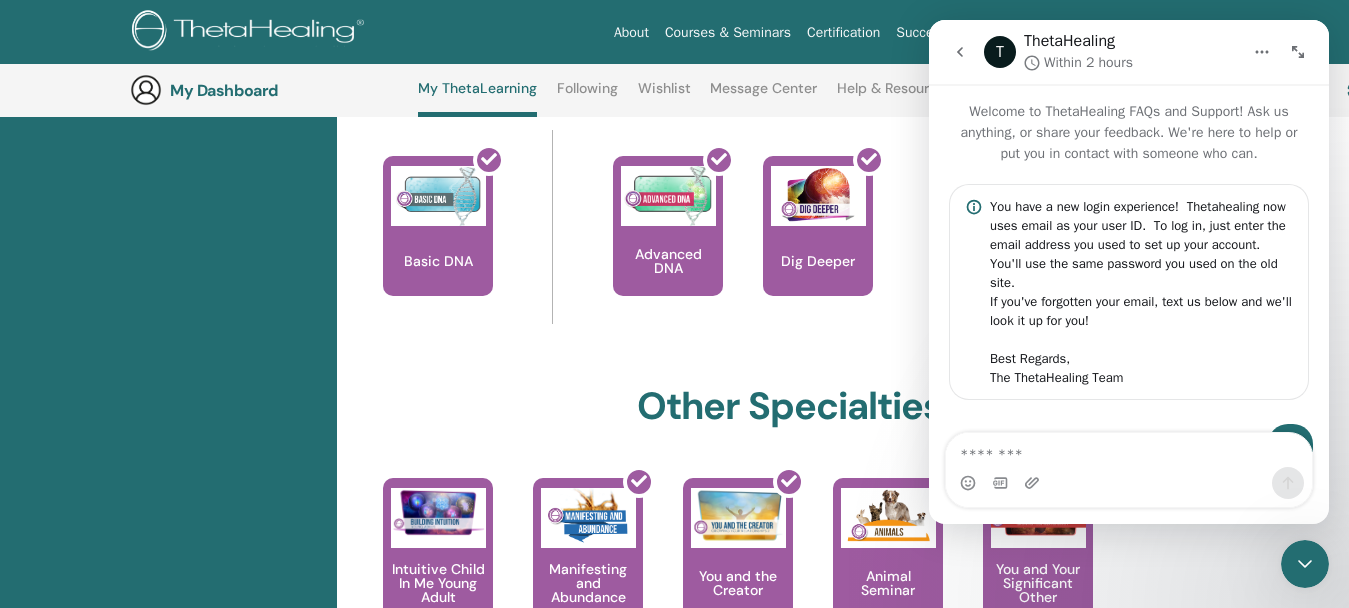 scroll, scrollTop: 1484, scrollLeft: 0, axis: vertical 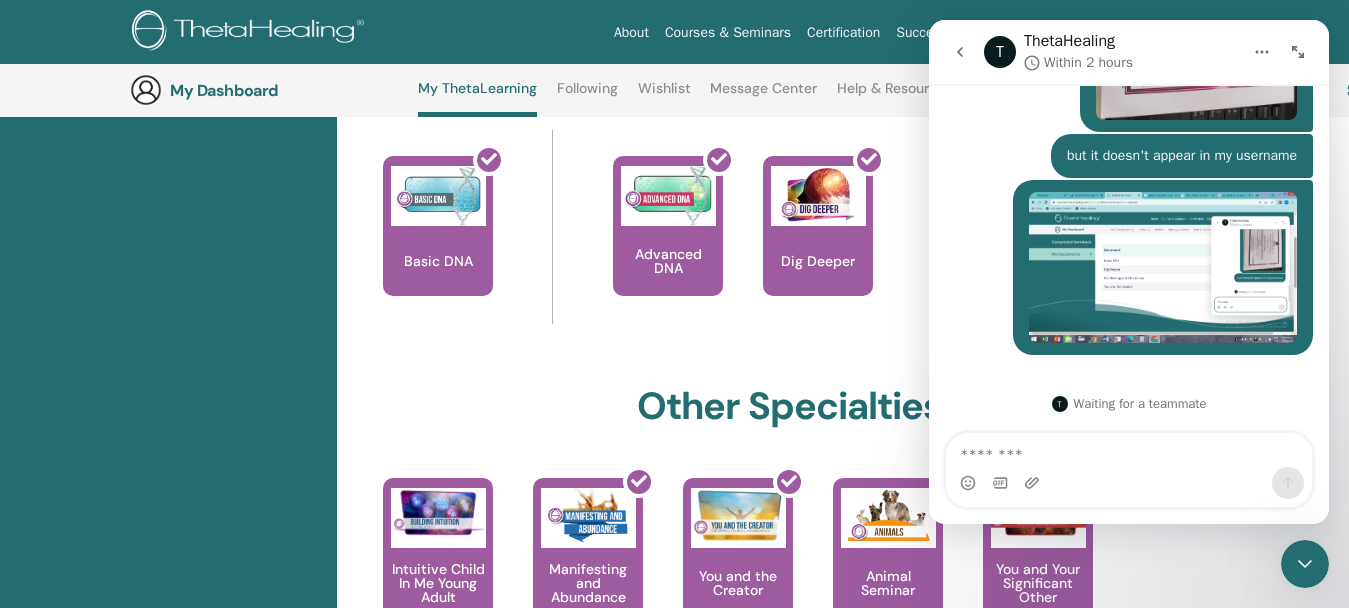 drag, startPoint x: 1322, startPoint y: 415, endPoint x: 1323, endPoint y: 463, distance: 48.010414 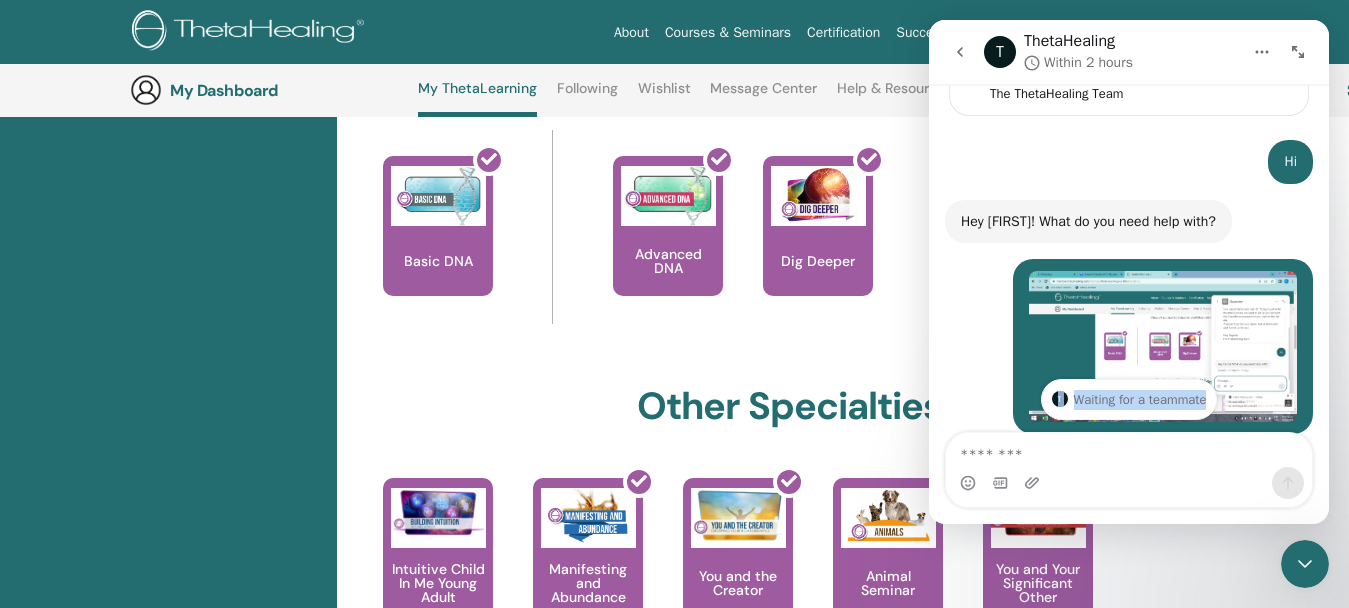 scroll, scrollTop: 1484, scrollLeft: 0, axis: vertical 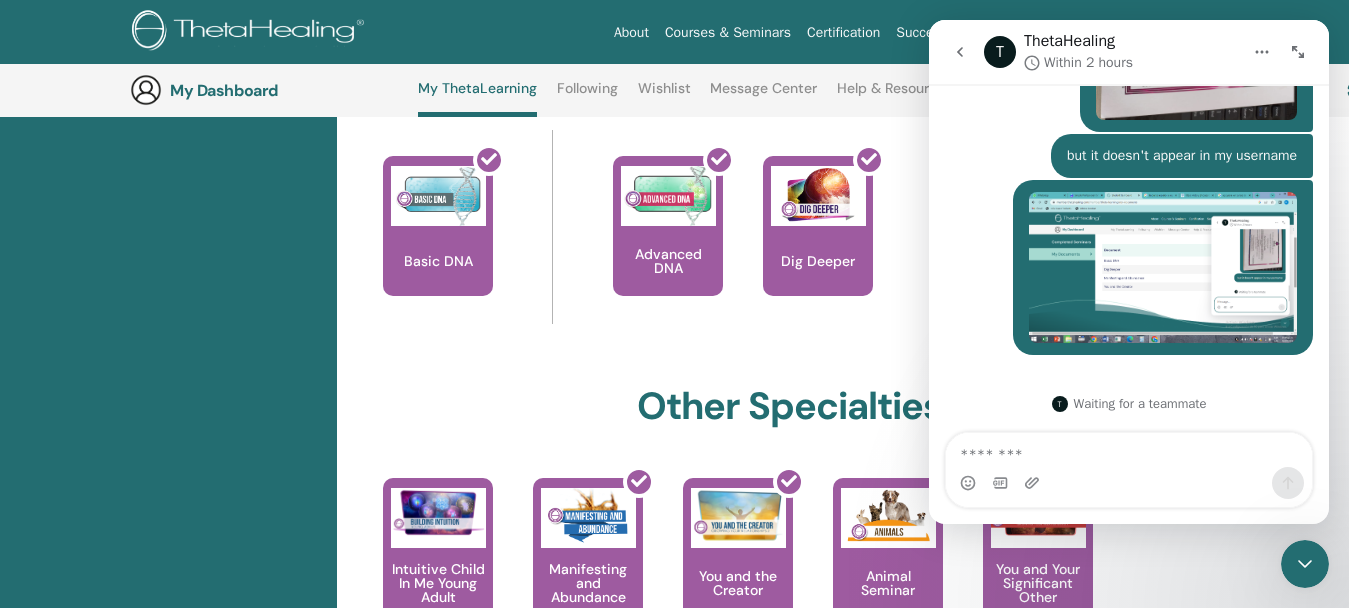 click 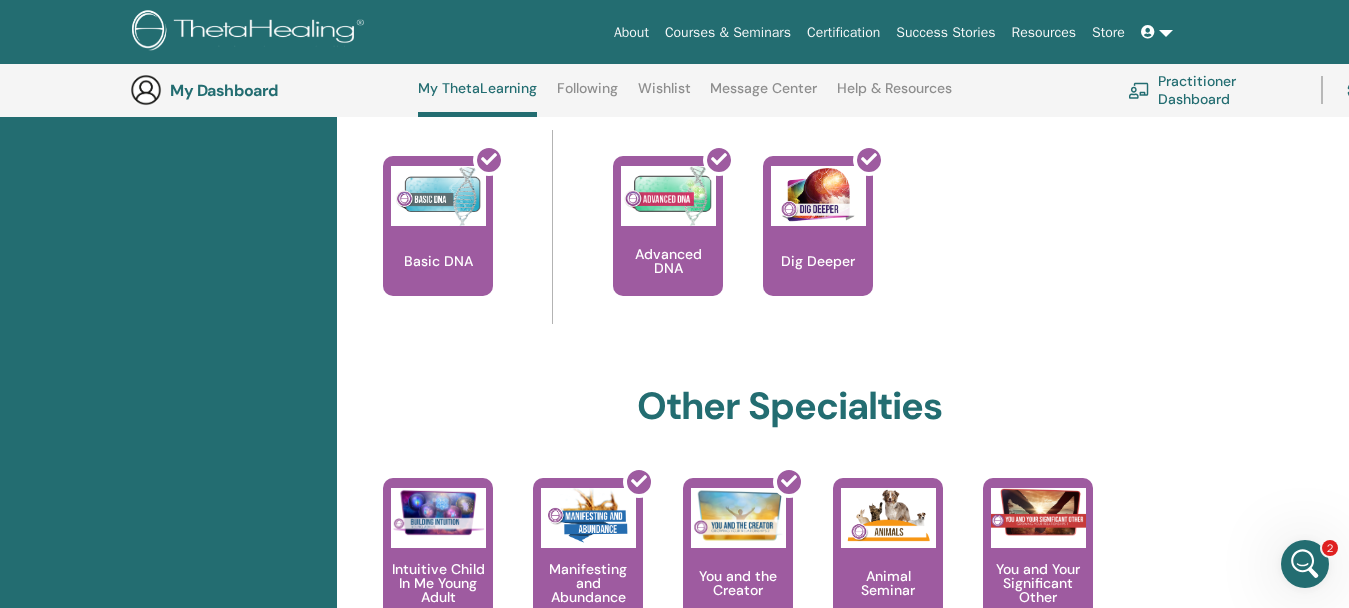 click at bounding box center (1305, 564) 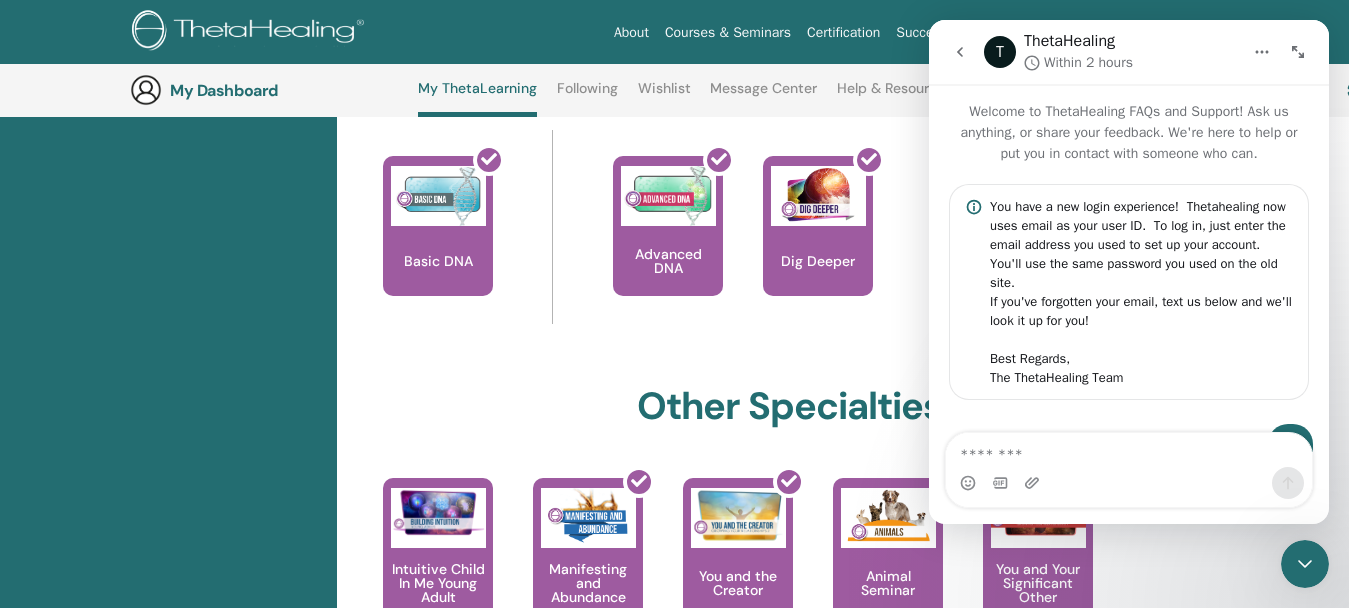 scroll, scrollTop: 1484, scrollLeft: 0, axis: vertical 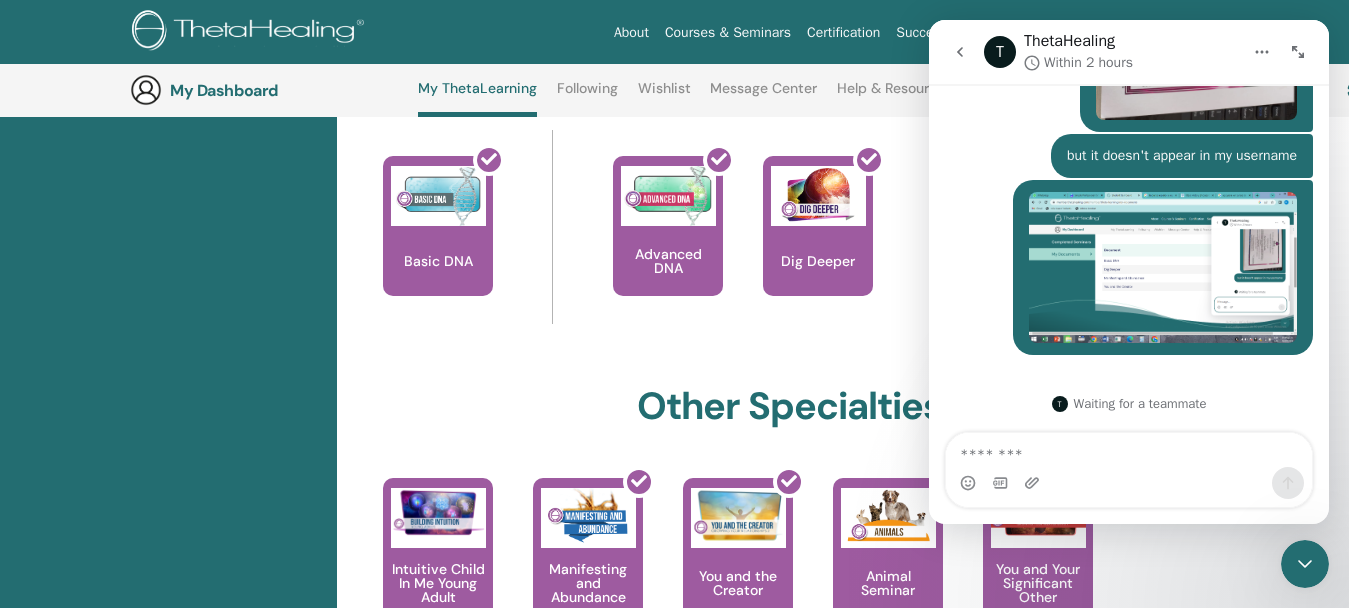 click 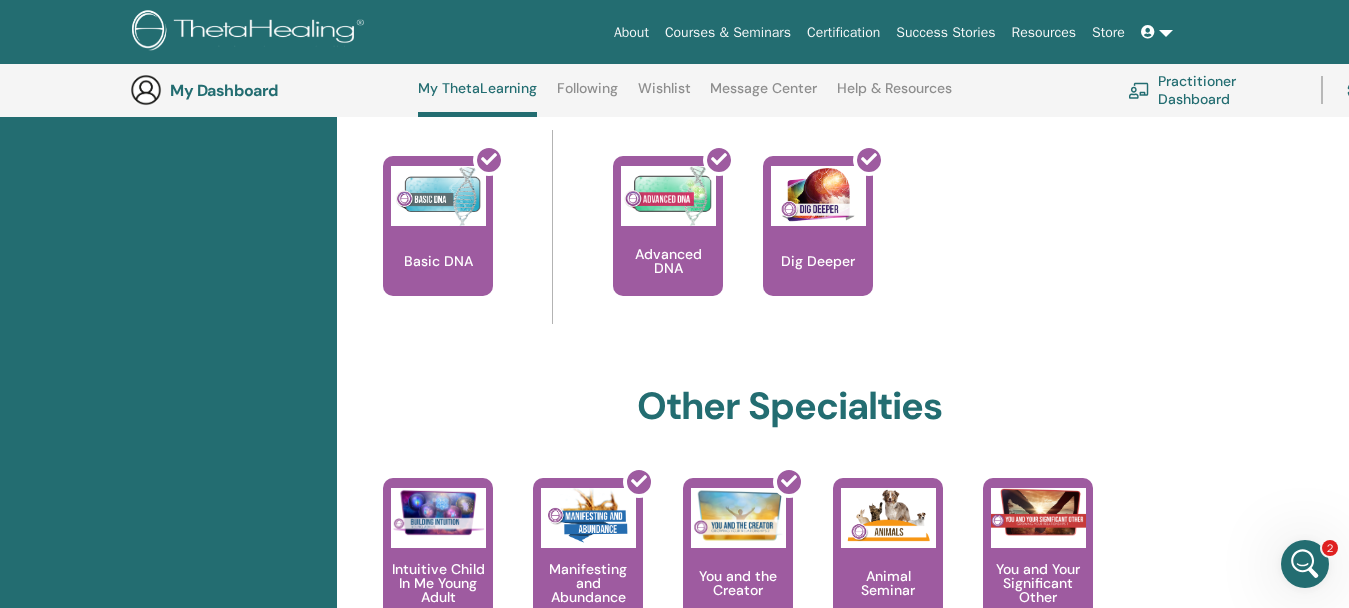 click on "Hello, Karina
Your journey starts here; welcome to ThetaLearning HQ. Learn the world-renowned technique that shows you how to discover your life’s purpose. The student dashboard will guide your path to becoming a Certified ThetaHealer and be your one-stop shop for finding seminars that sharpen your skills at every level.
Practitioner
Instructor
Master
Certificate of Science" at bounding box center [789, 406] 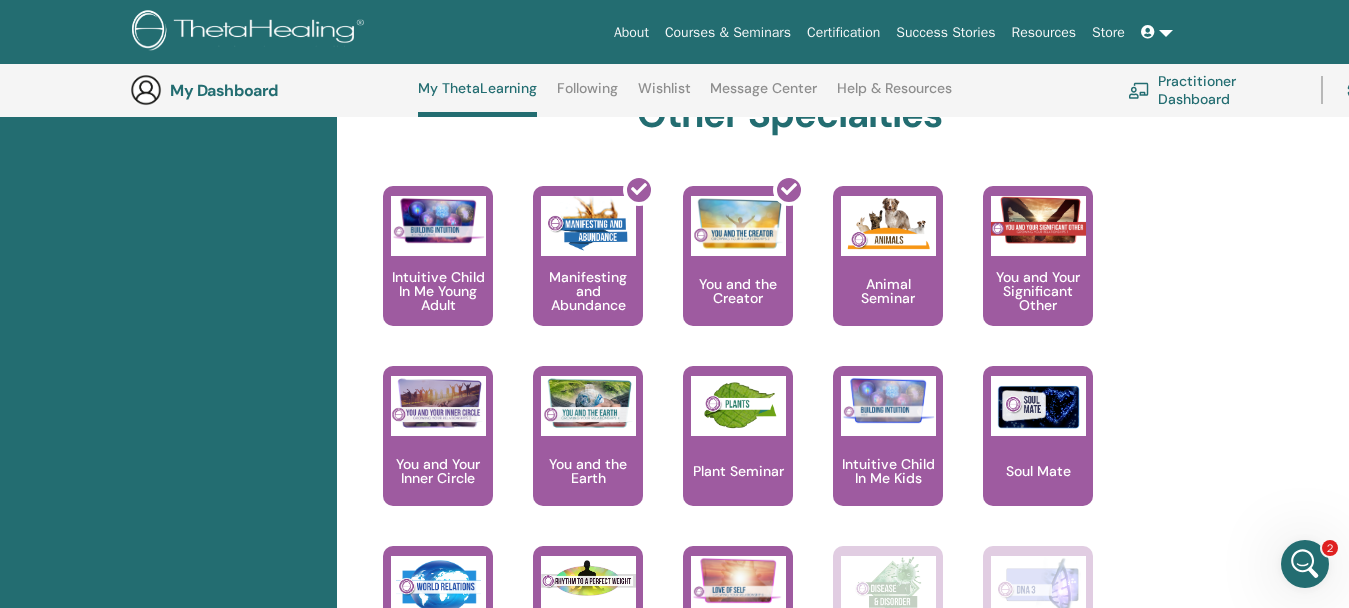 scroll, scrollTop: 1161, scrollLeft: 0, axis: vertical 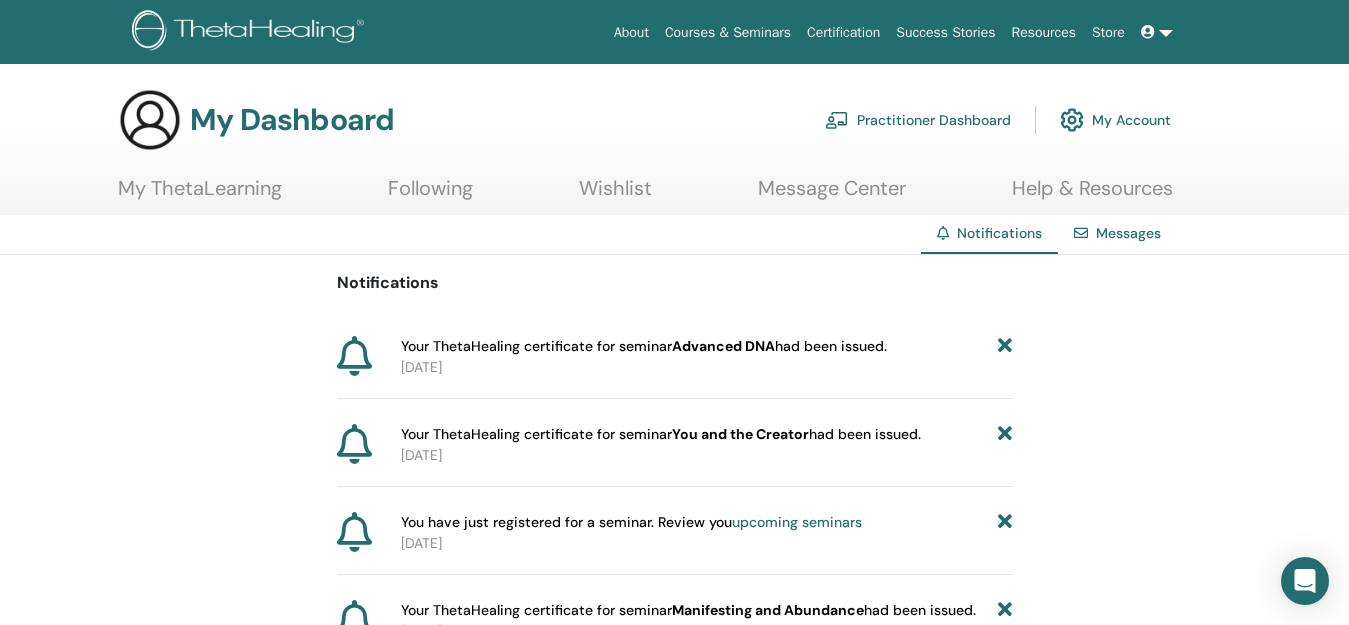 click at bounding box center [1005, 346] 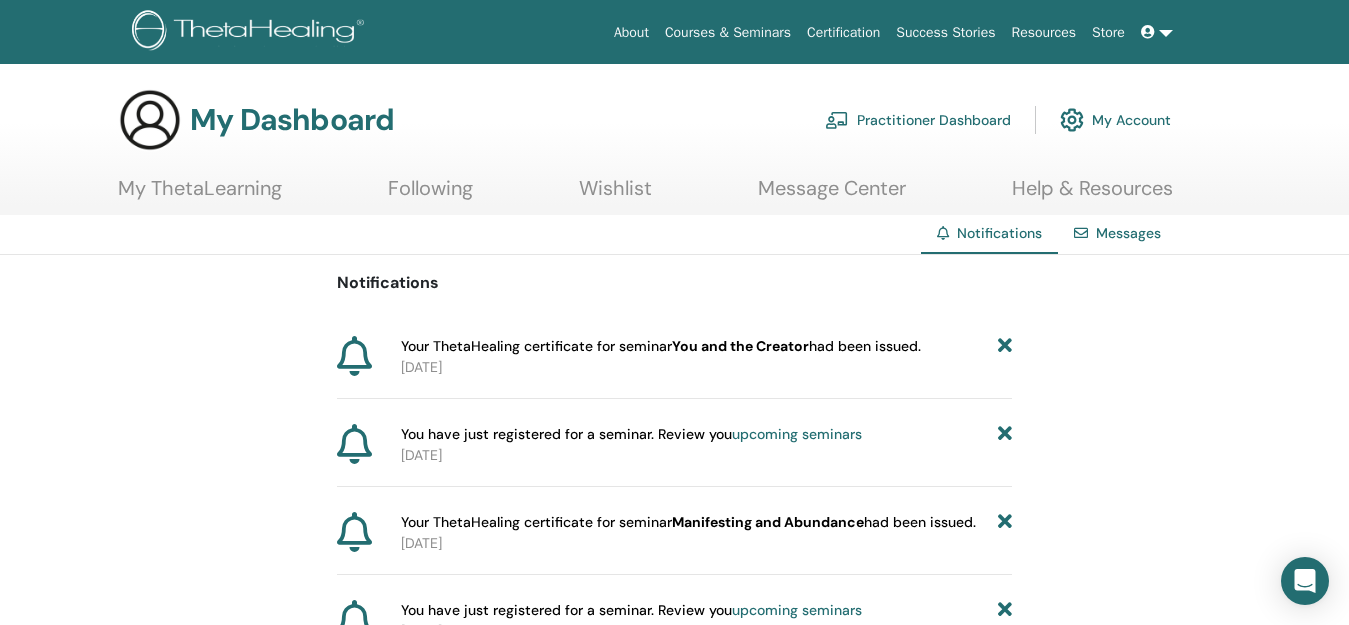 click at bounding box center (1005, 346) 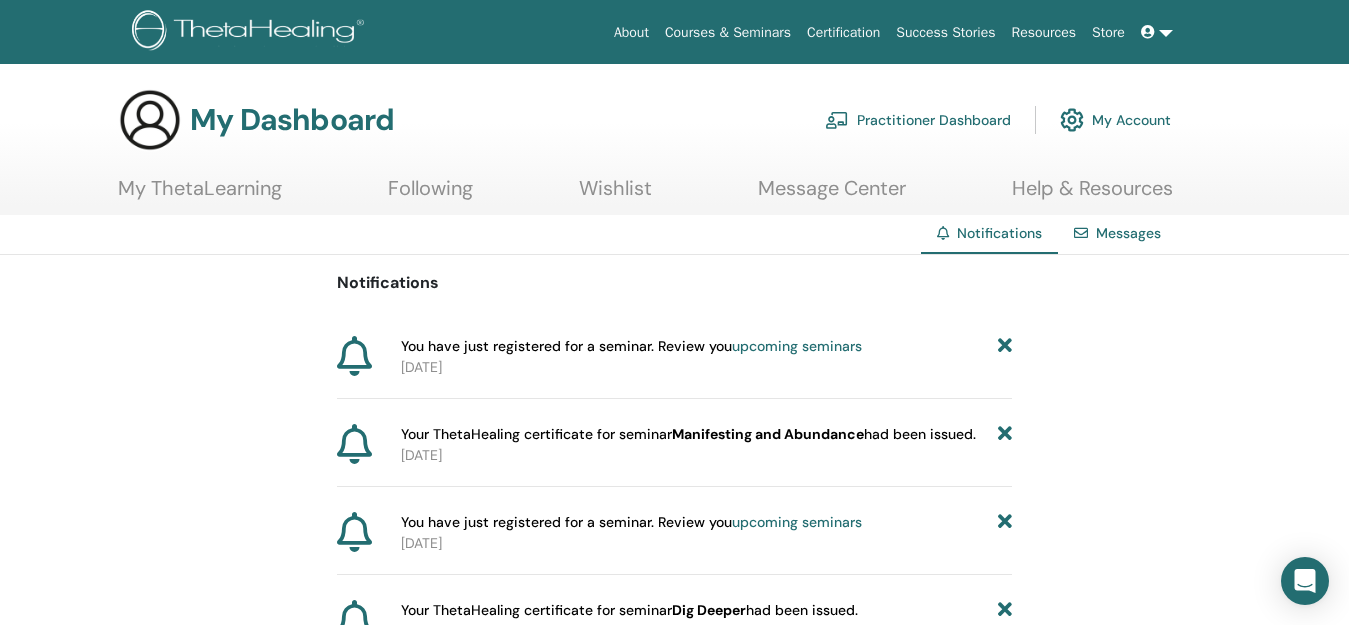 click at bounding box center [1005, 346] 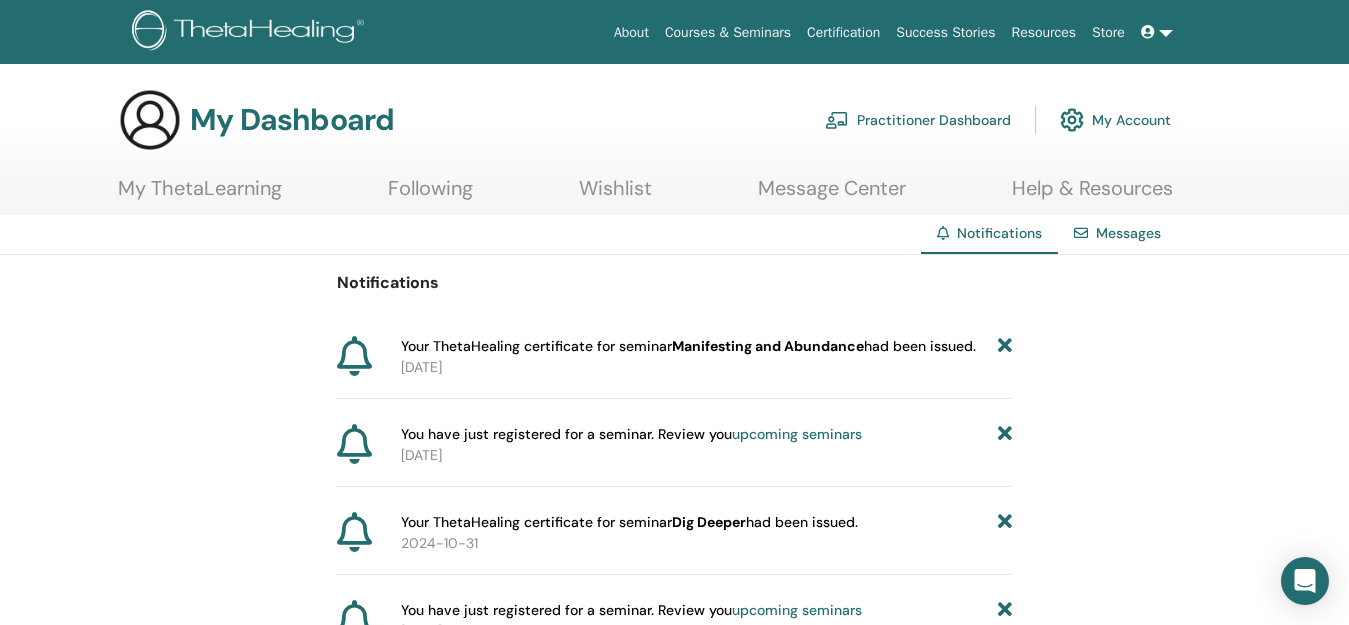 click at bounding box center [1005, 346] 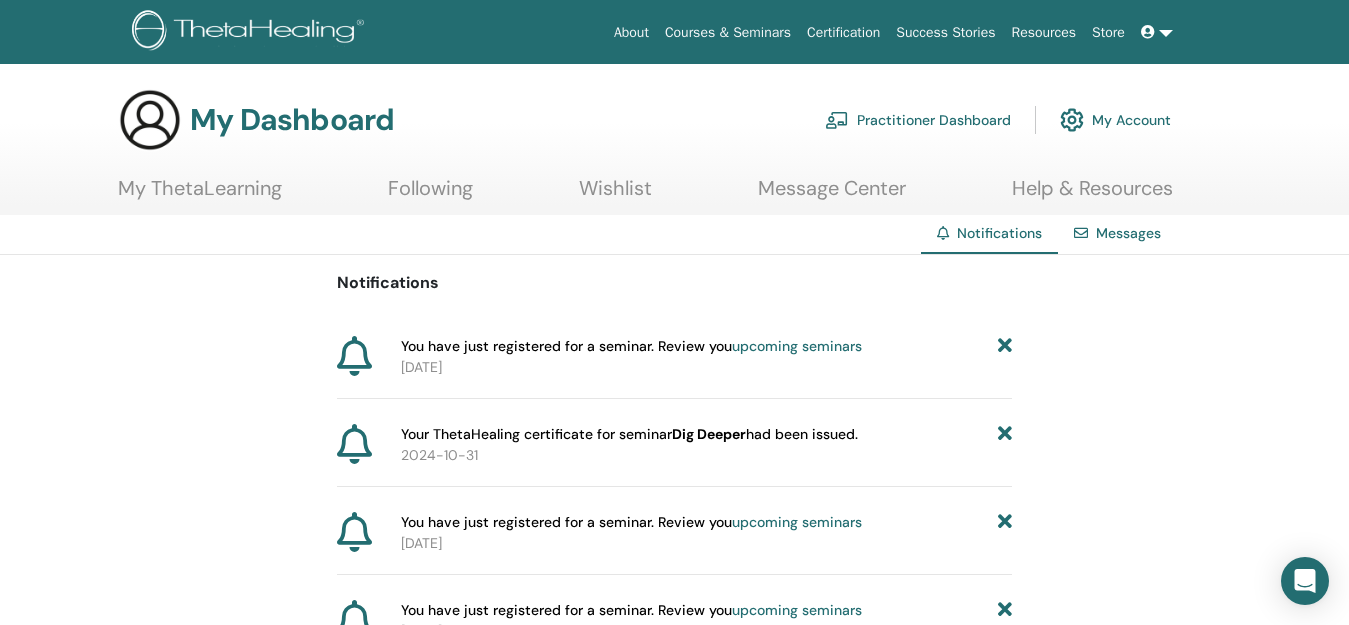 click at bounding box center [1005, 346] 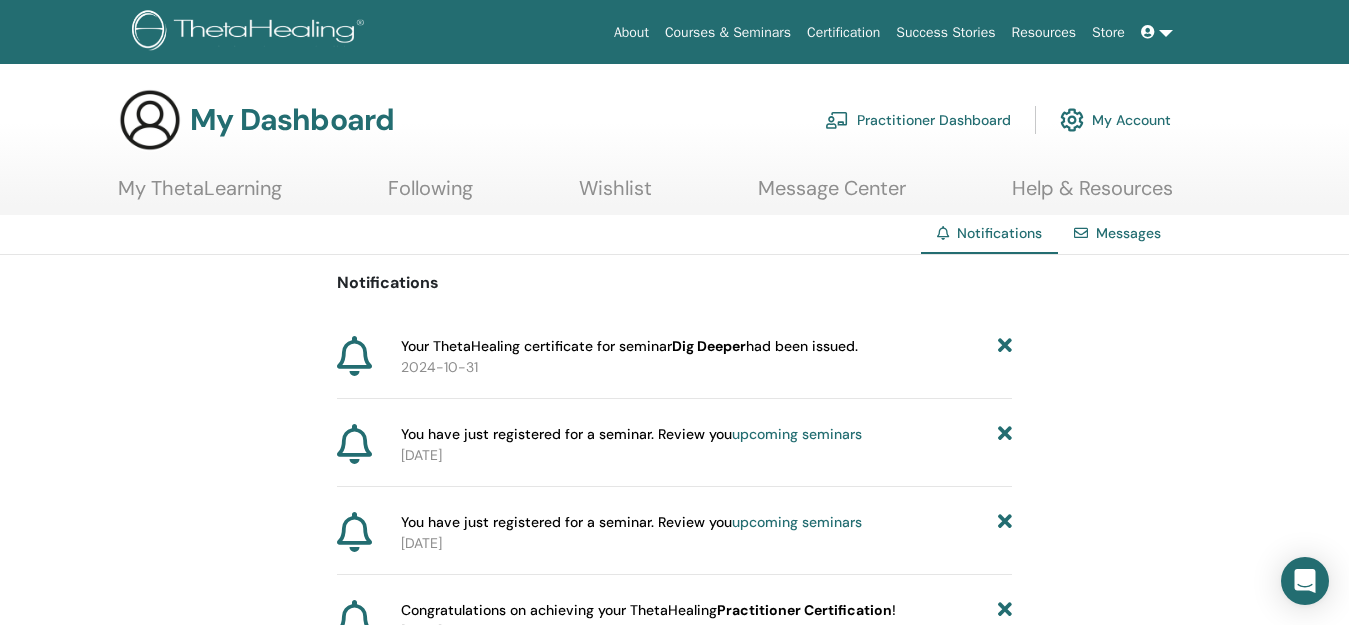 click at bounding box center [1005, 346] 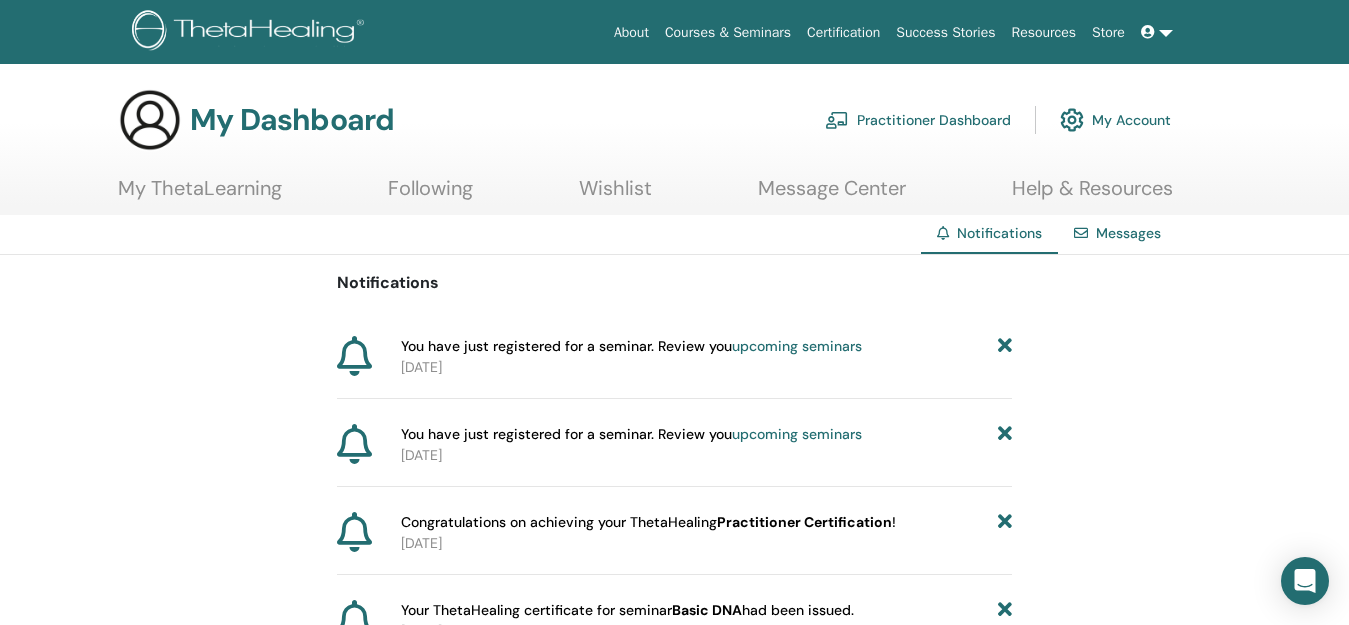 click at bounding box center [1005, 346] 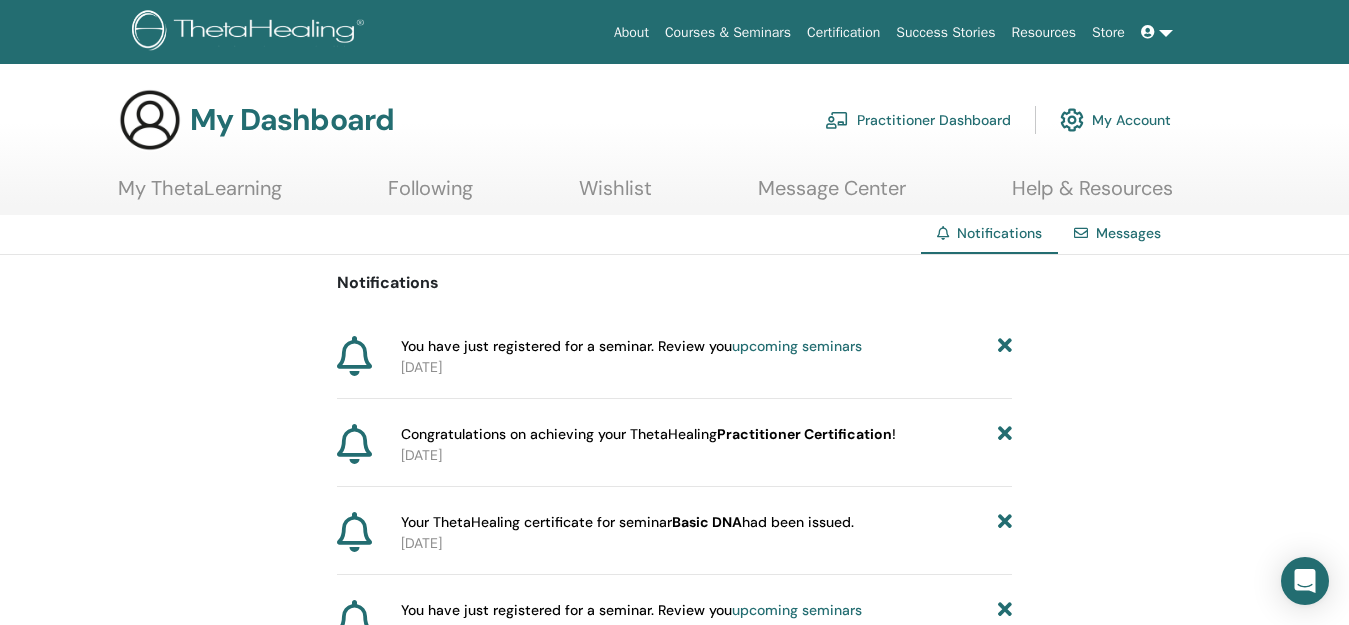 click at bounding box center [1005, 346] 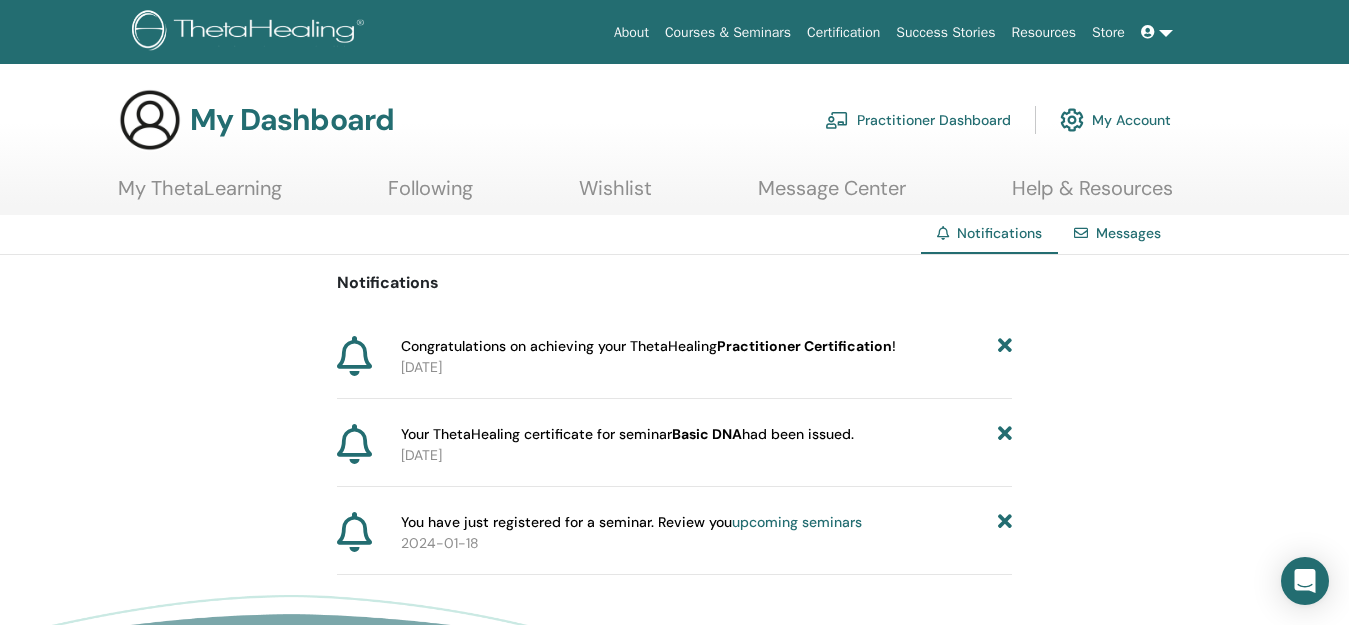click at bounding box center (1005, 346) 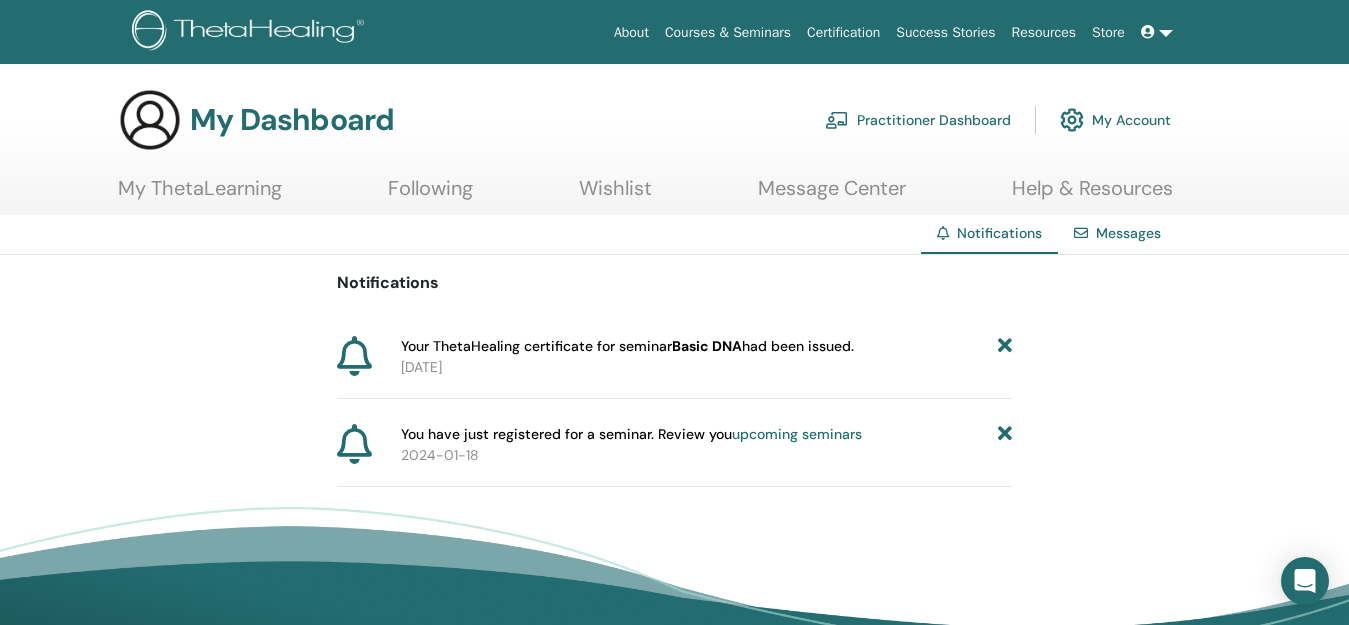 click at bounding box center [1005, 346] 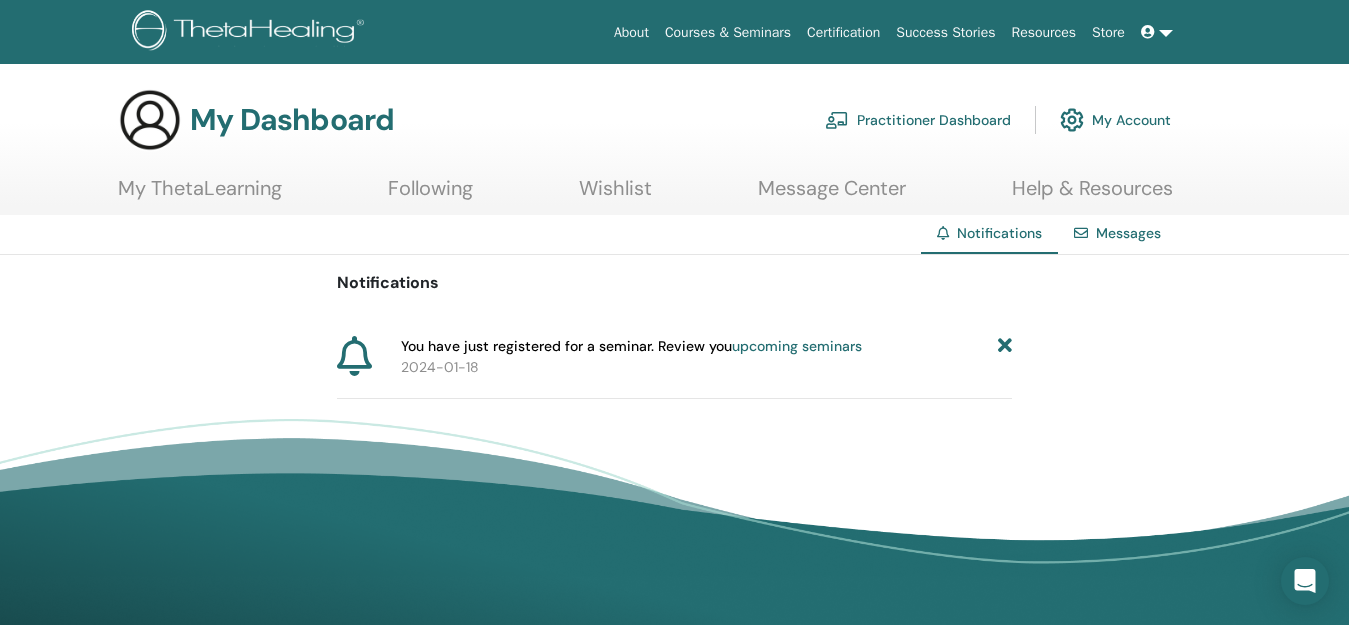 click at bounding box center (1005, 346) 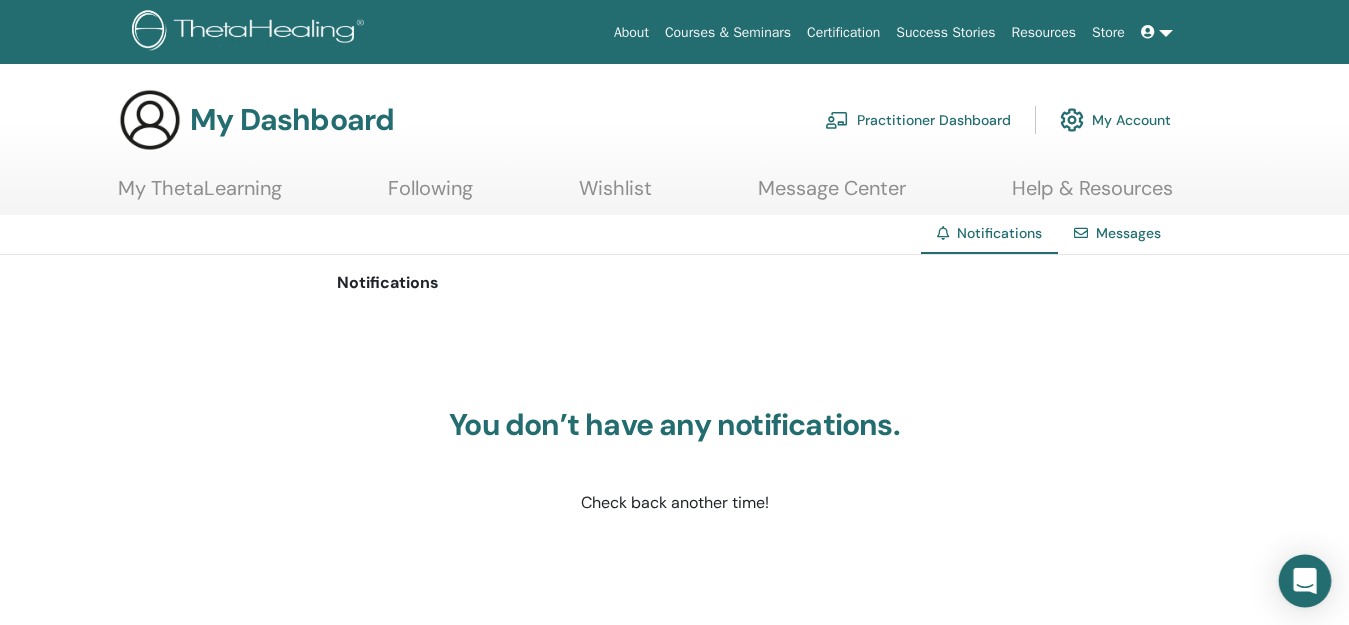 click 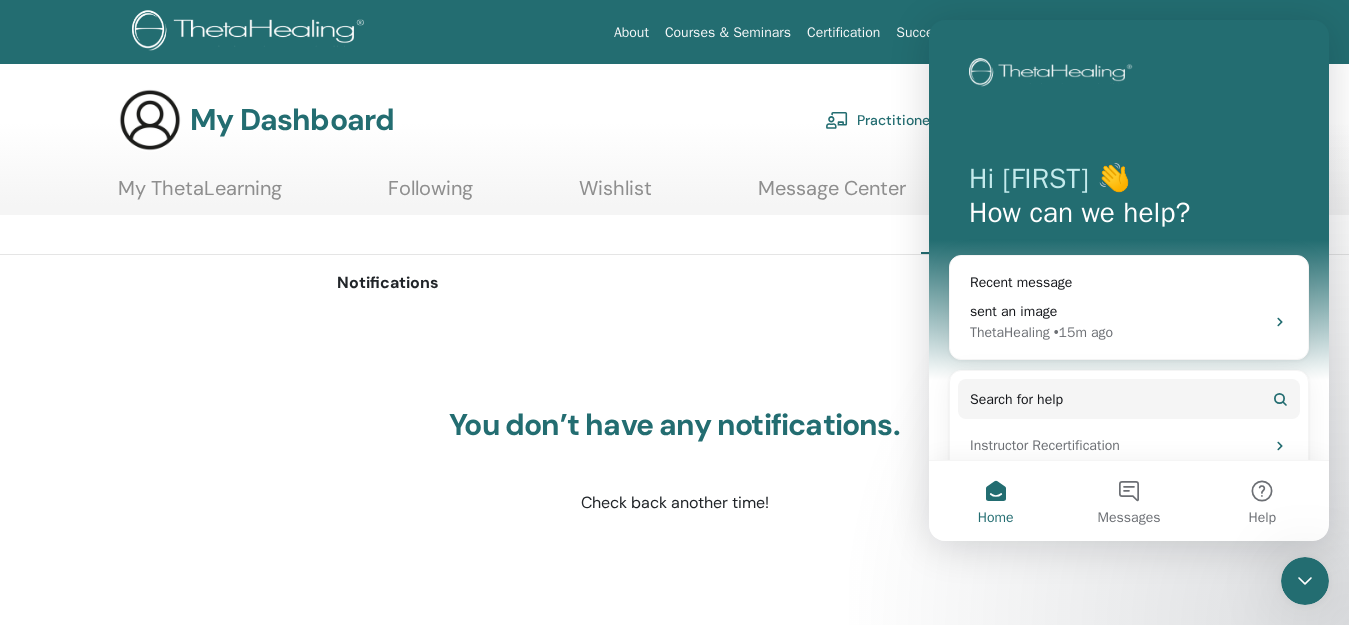 scroll, scrollTop: 0, scrollLeft: 0, axis: both 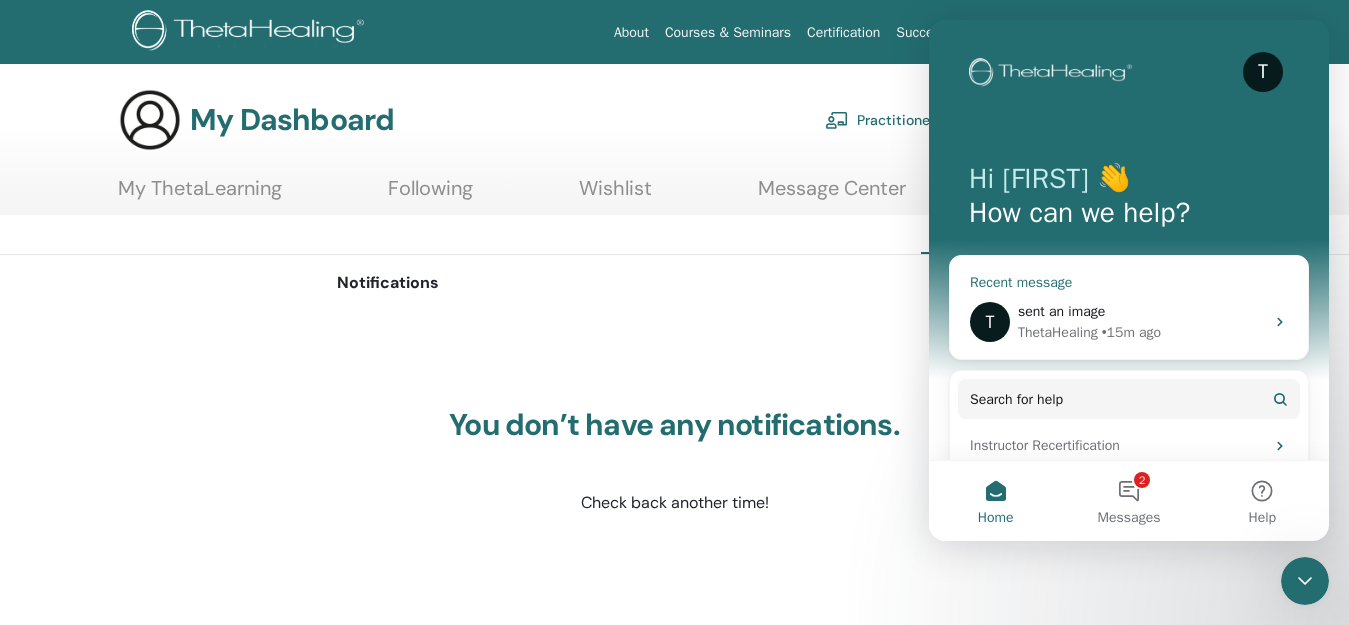 click on "ThetaHealing •  15m ago" at bounding box center (1141, 332) 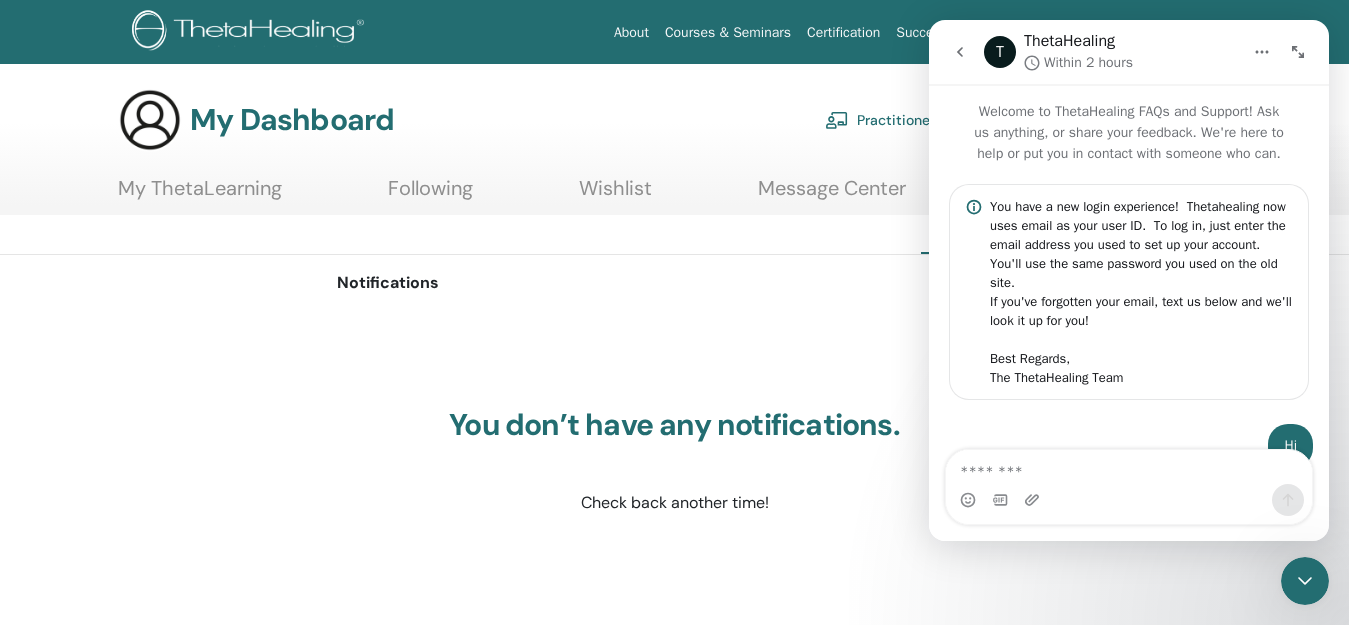 scroll, scrollTop: 1467, scrollLeft: 0, axis: vertical 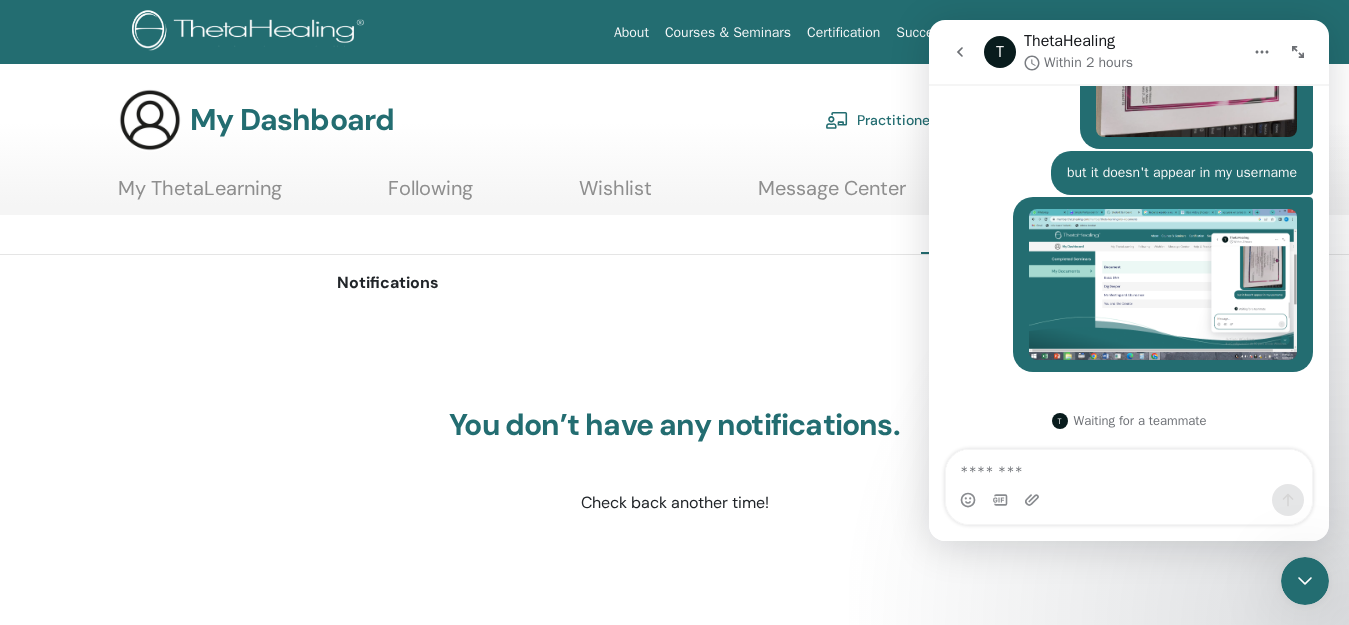click on "My ThetaLearning" at bounding box center (200, 195) 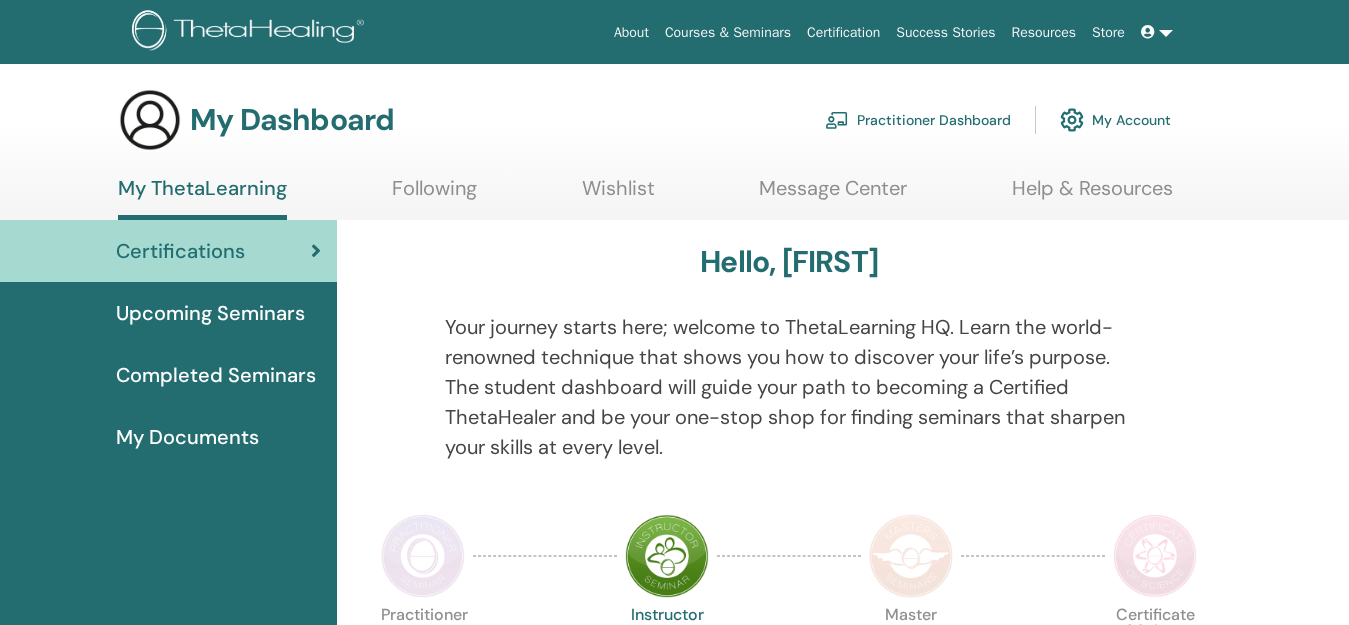 scroll, scrollTop: 0, scrollLeft: 0, axis: both 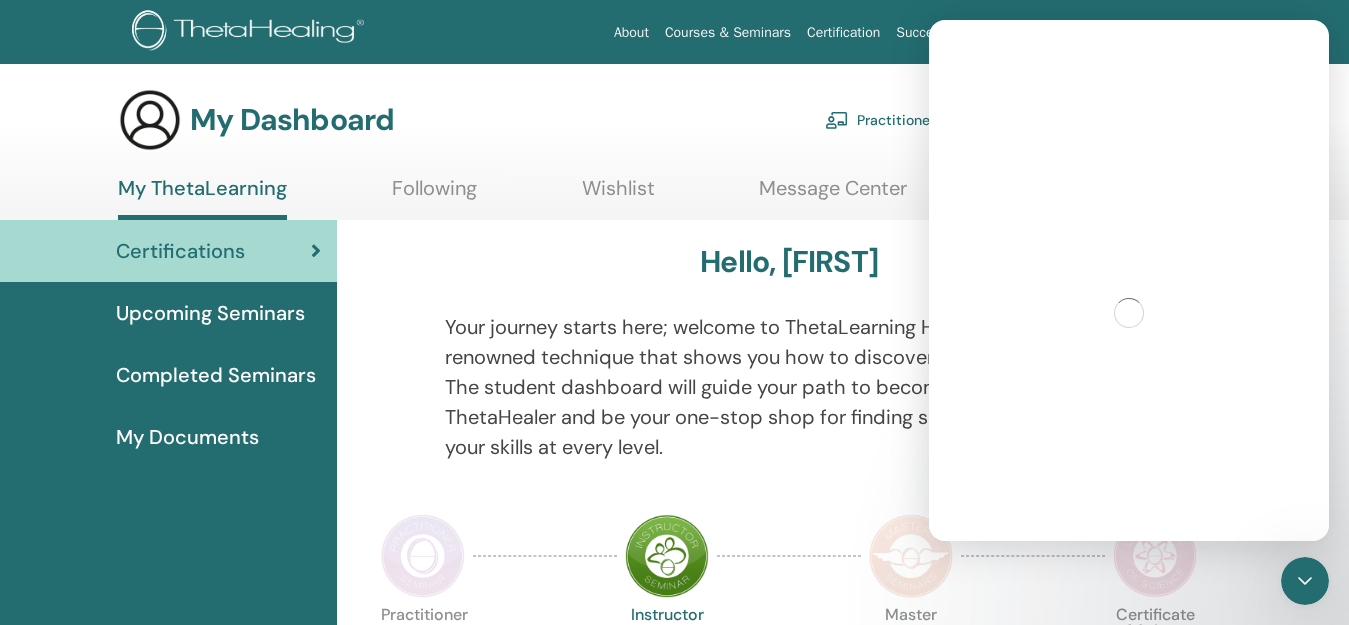 click on "My Documents" at bounding box center (187, 437) 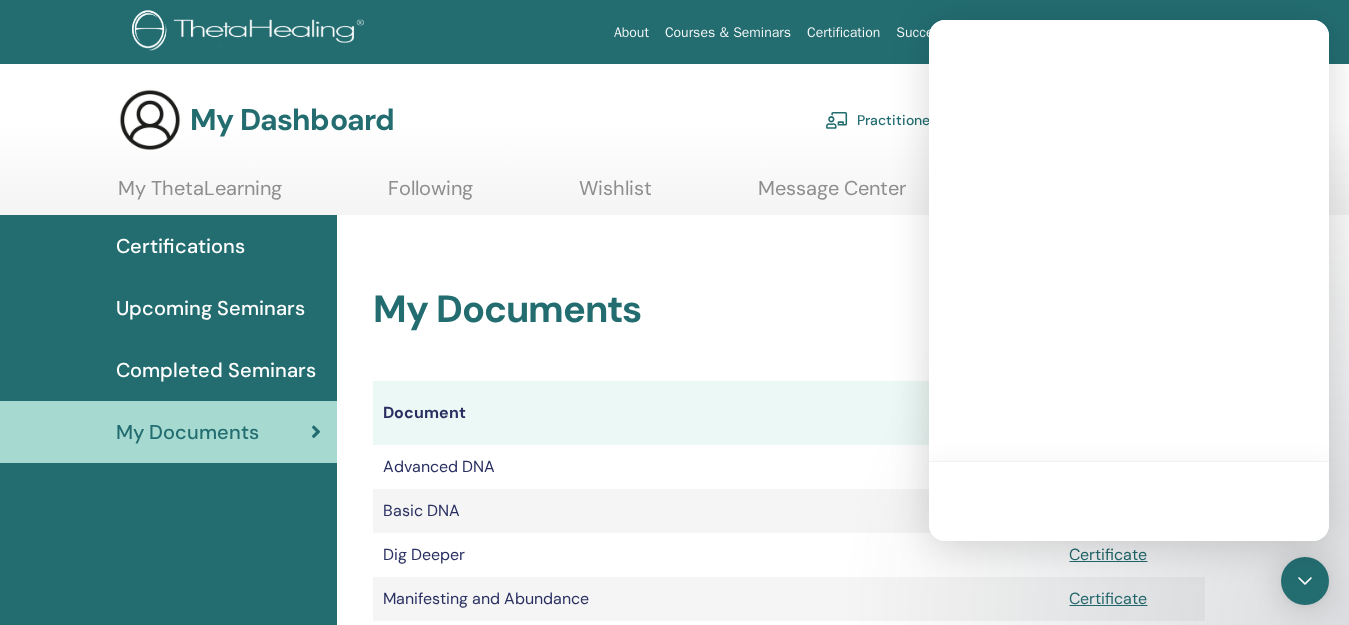 scroll, scrollTop: 0, scrollLeft: 0, axis: both 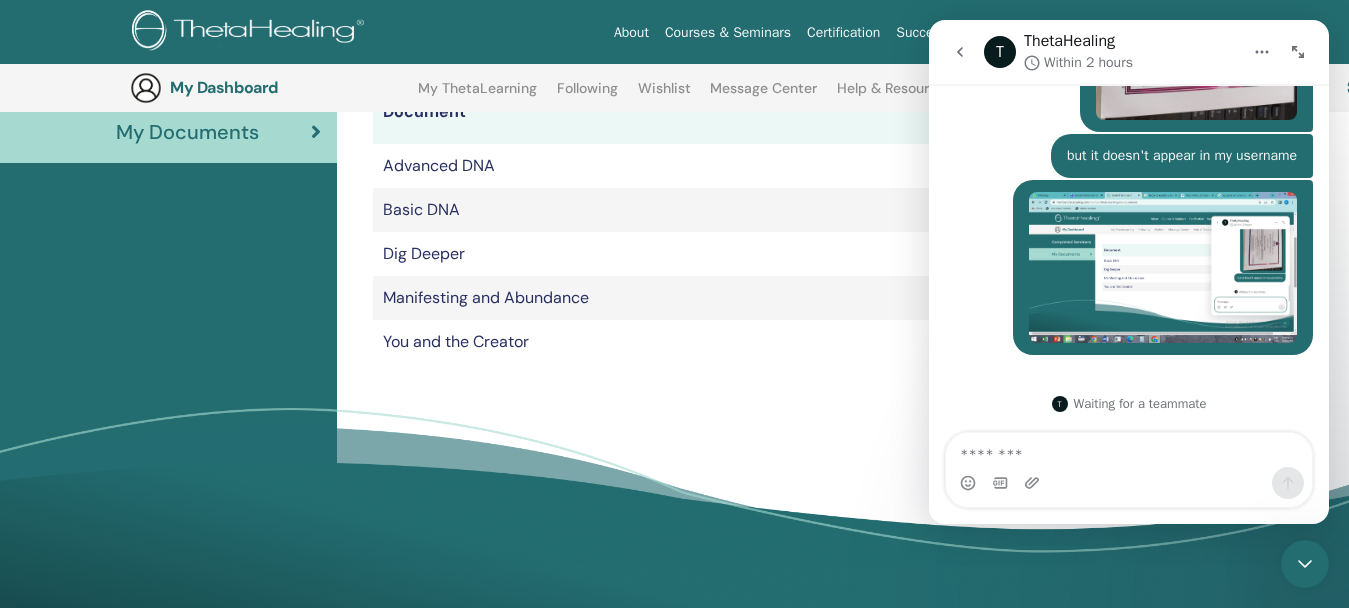 click on "You and the Creator" at bounding box center (664, 342) 